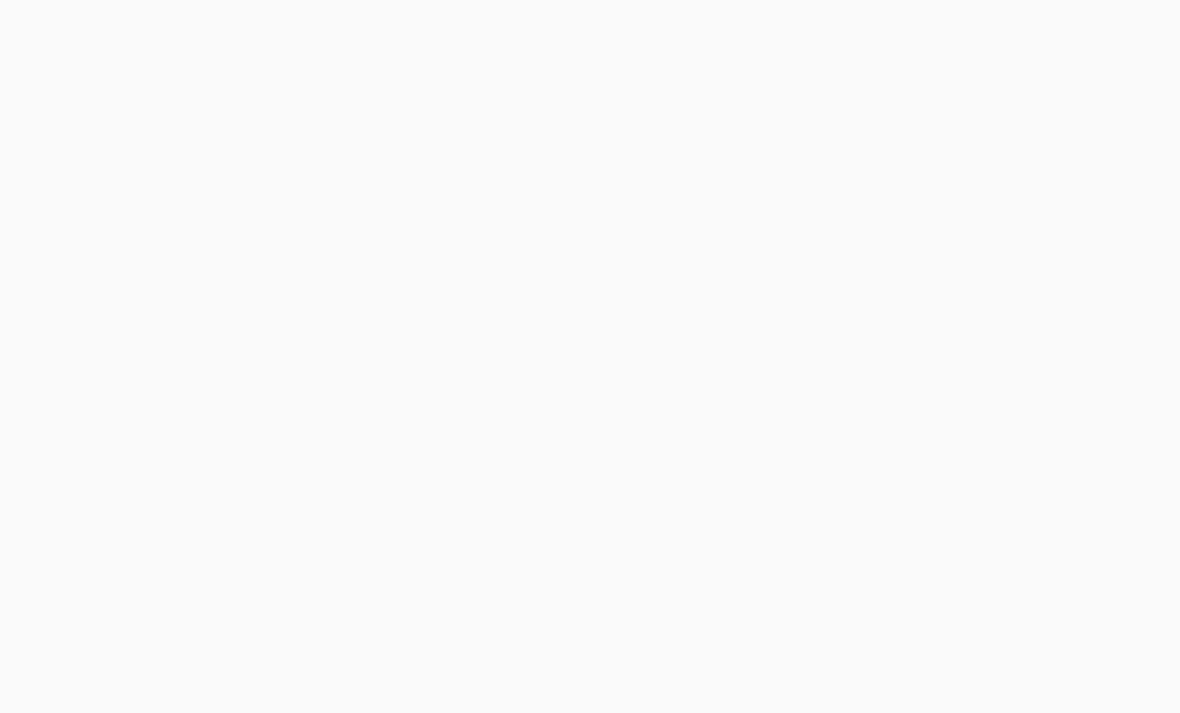 scroll, scrollTop: 0, scrollLeft: 0, axis: both 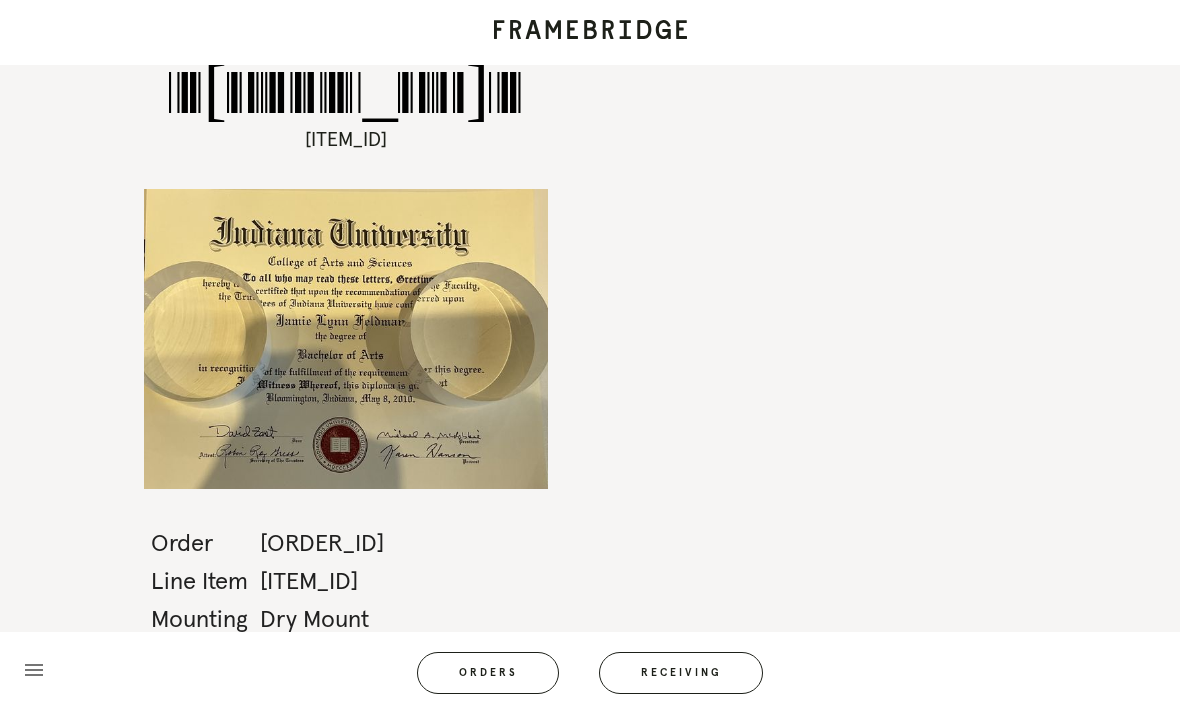 click on "Receiving" at bounding box center [681, 673] 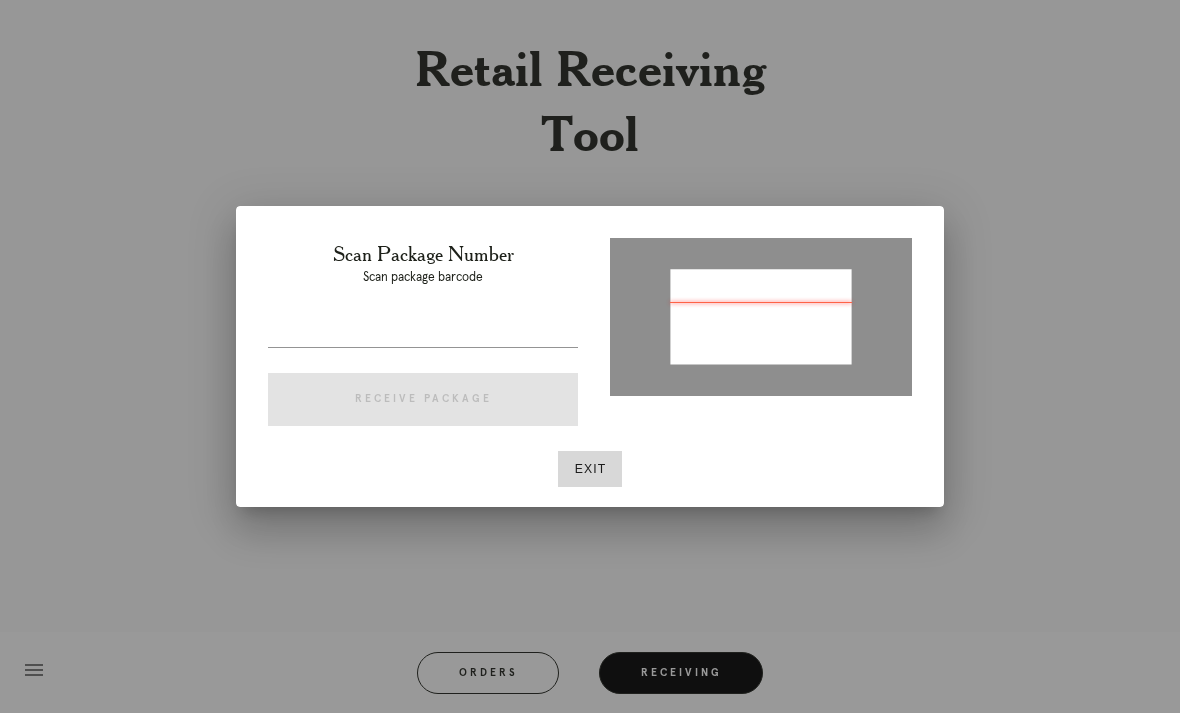 click at bounding box center [590, 356] 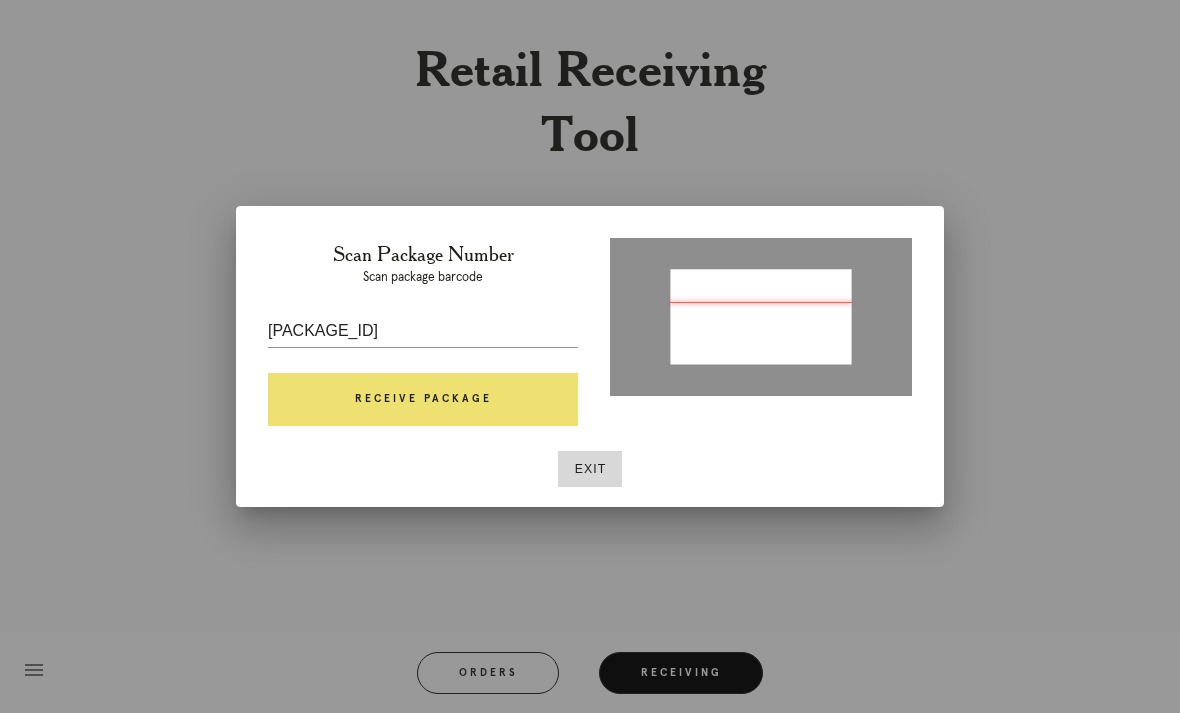 click on "Receive Package" at bounding box center [423, 400] 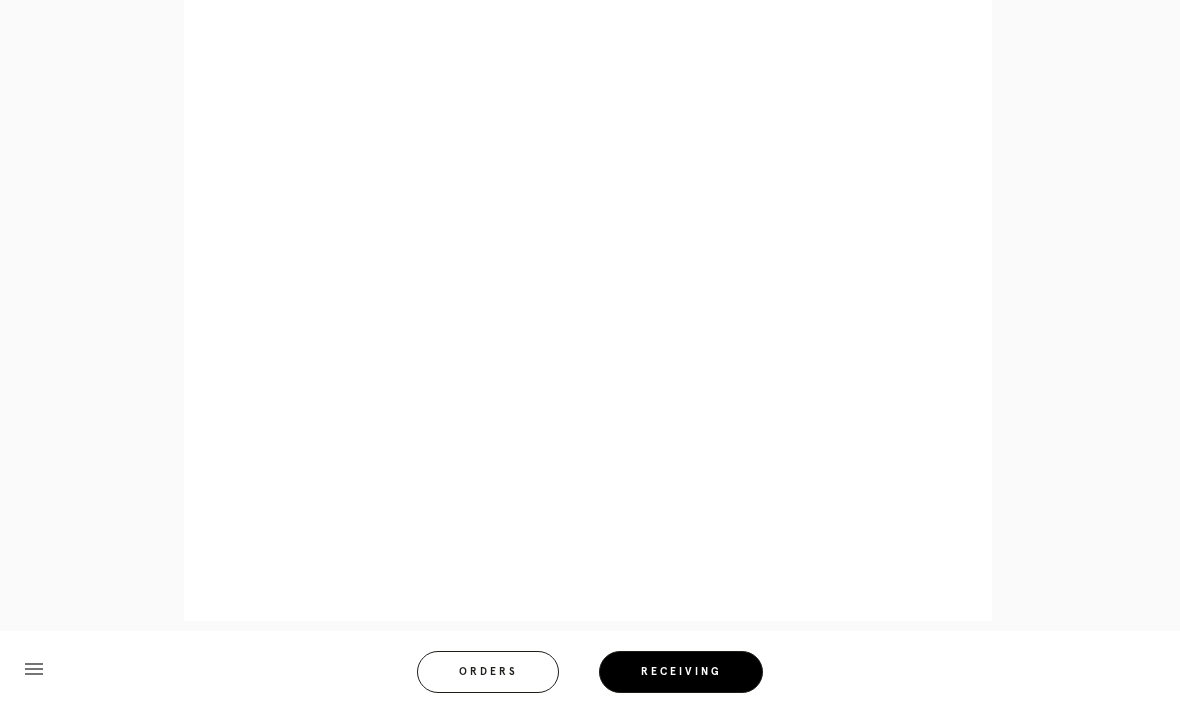 scroll, scrollTop: 1103, scrollLeft: 0, axis: vertical 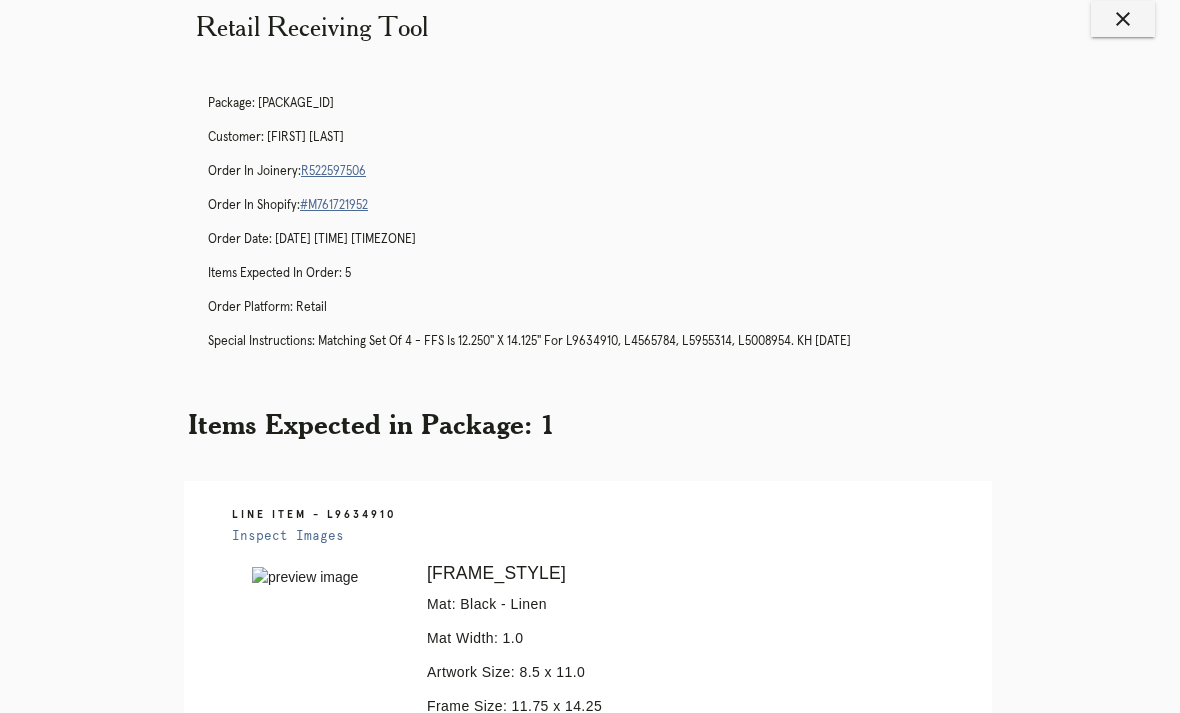 click on "R522597506" at bounding box center (333, 172) 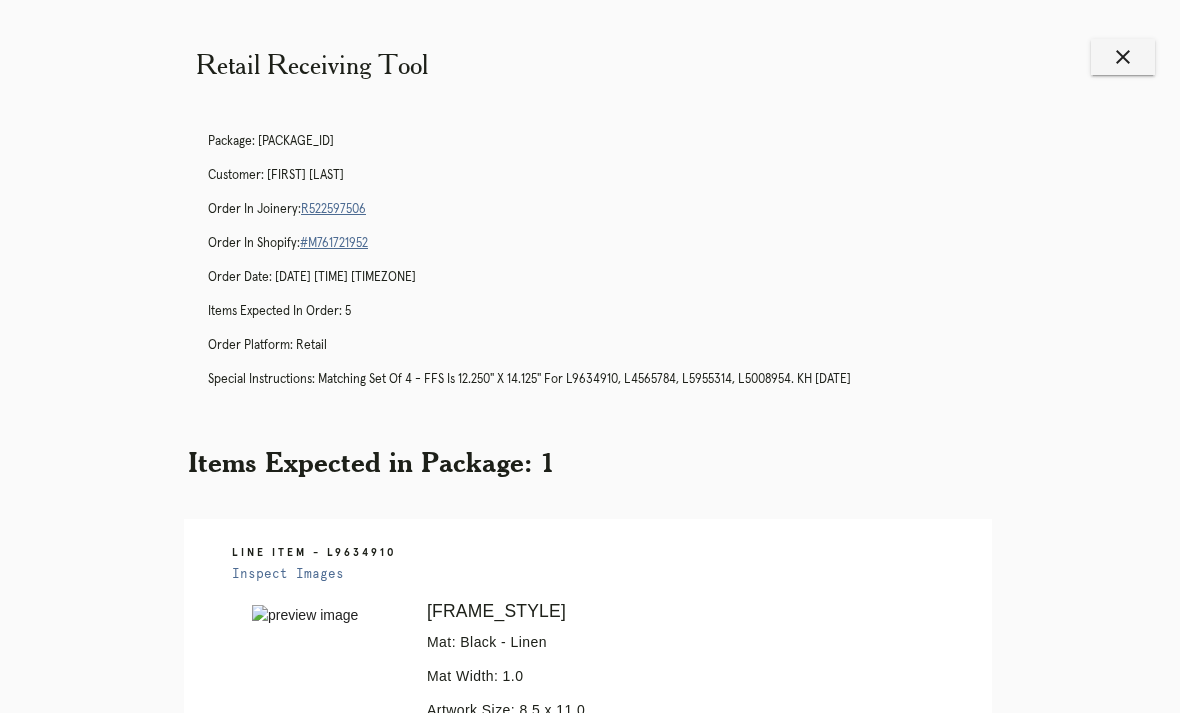 click on "Orders" at bounding box center [501, 1500] 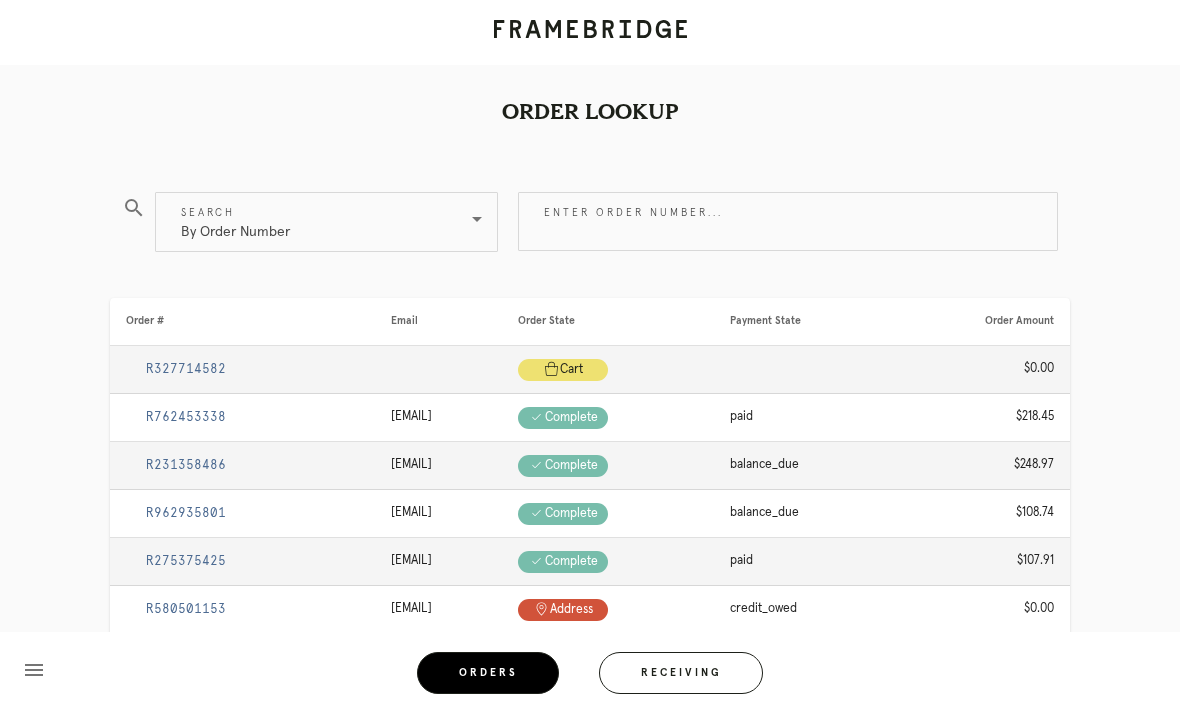 click on "Enter order number..." at bounding box center (788, 221) 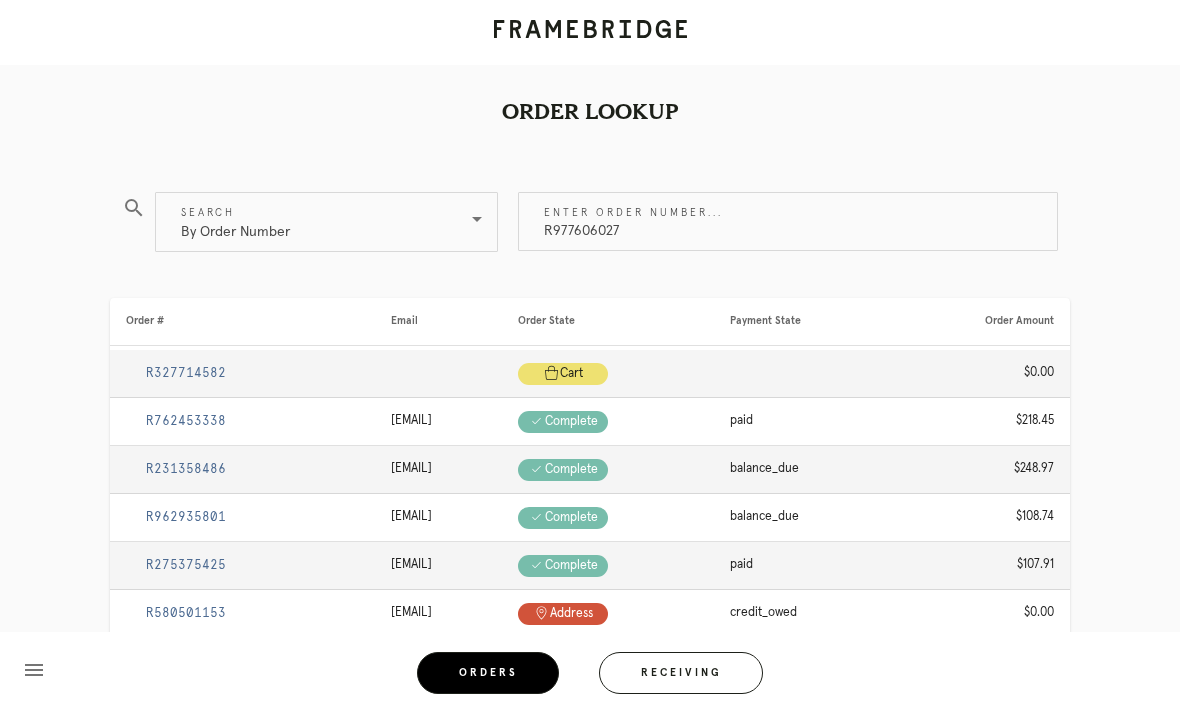 click on "R977606027" at bounding box center [788, 221] 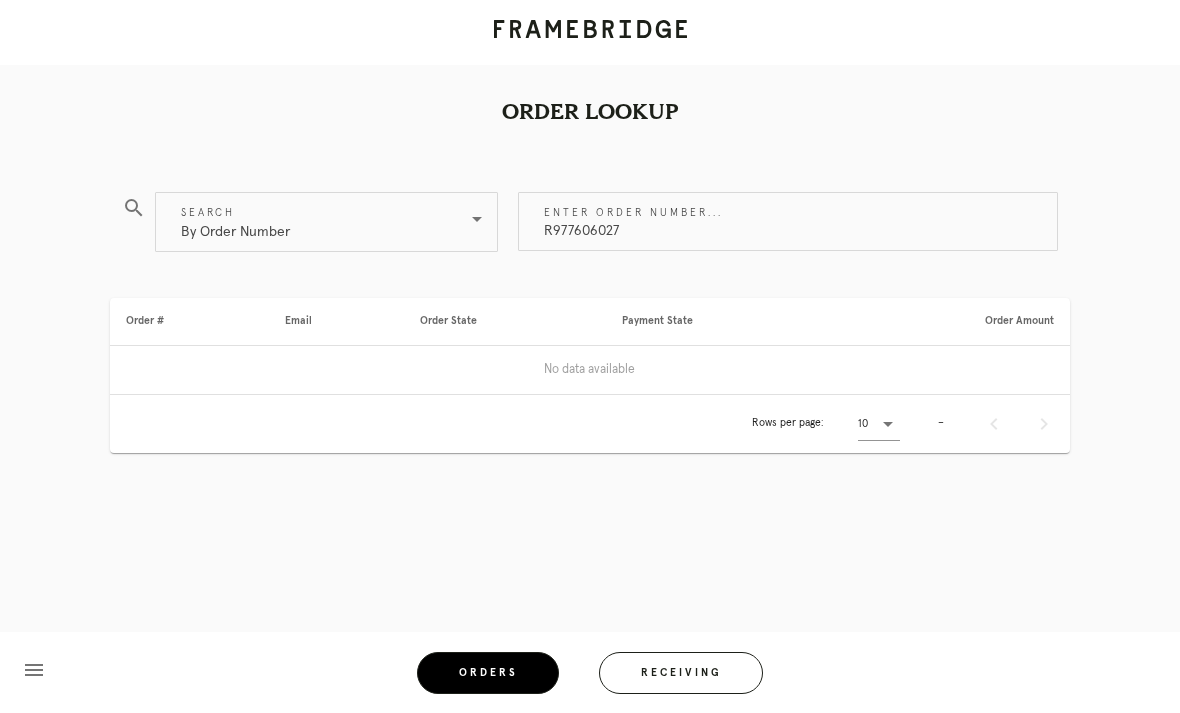 click on "R977606027" at bounding box center [788, 221] 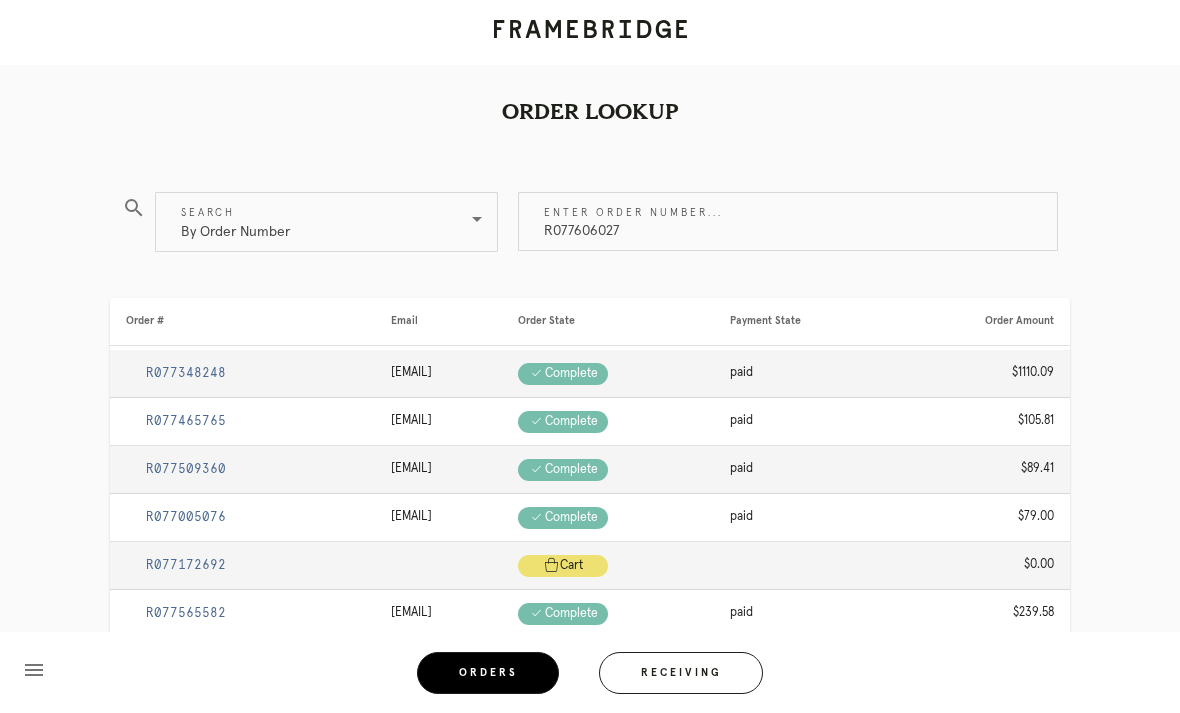 click on "ORDER_ID" at bounding box center [788, 221] 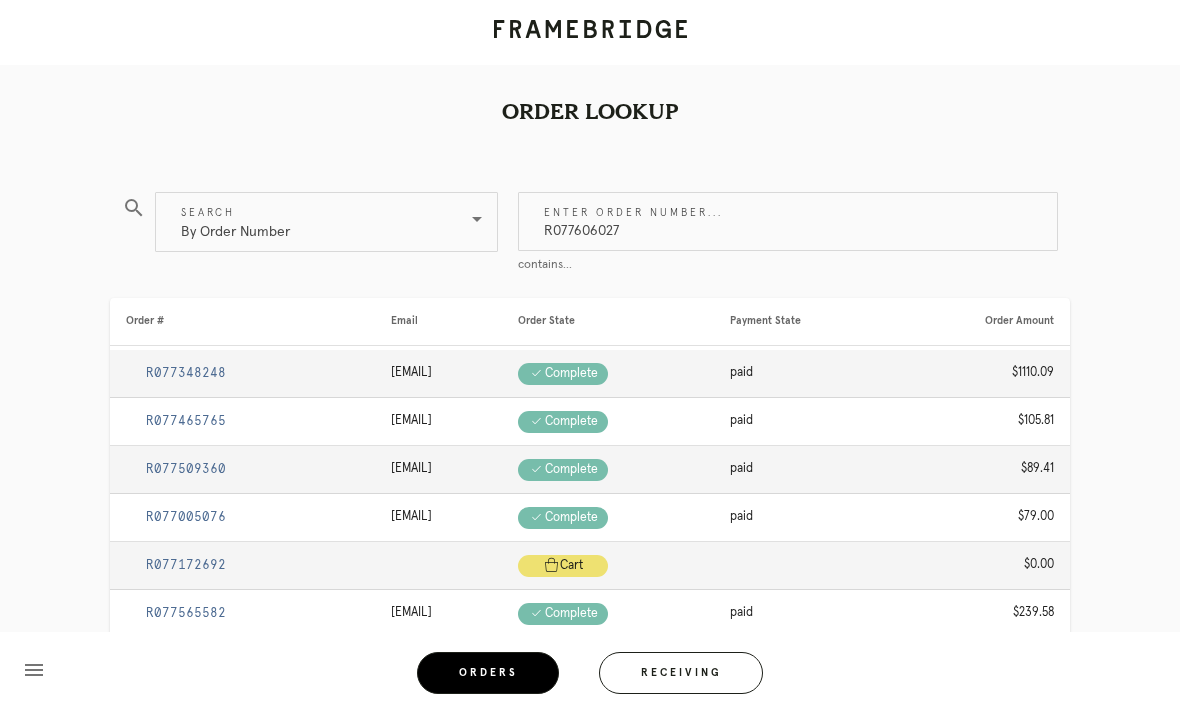 type on "ORDER_ID" 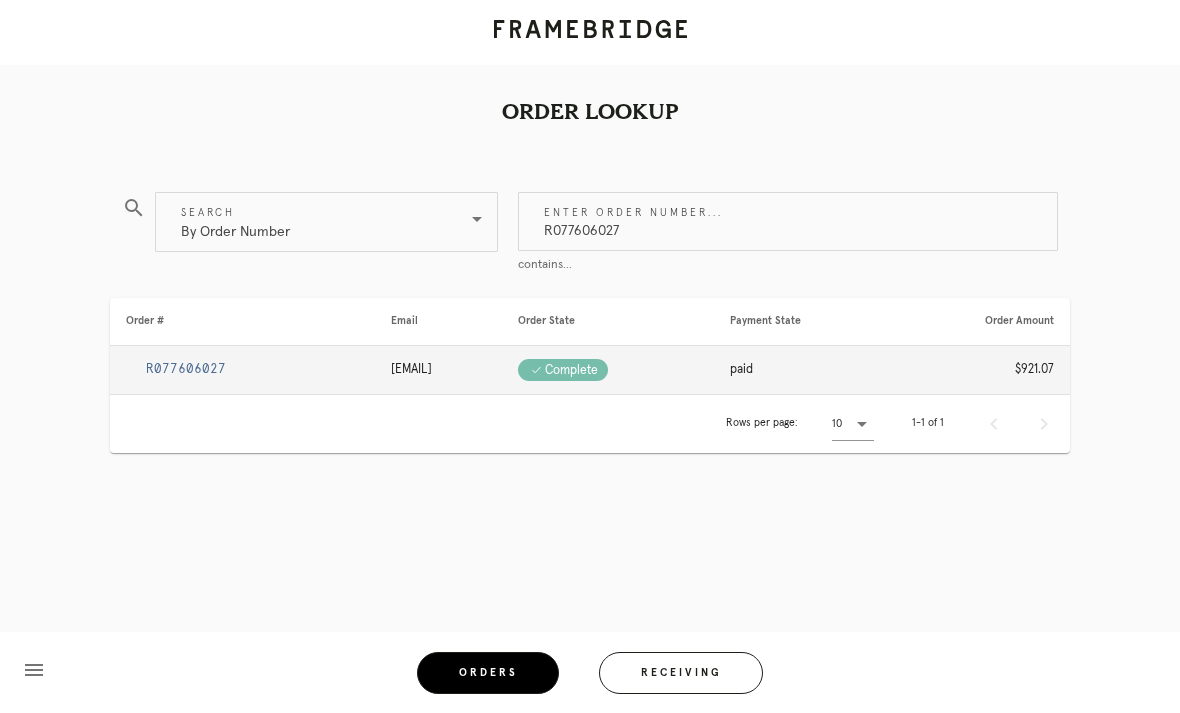 click on "ORDER_ID" at bounding box center (186, 369) 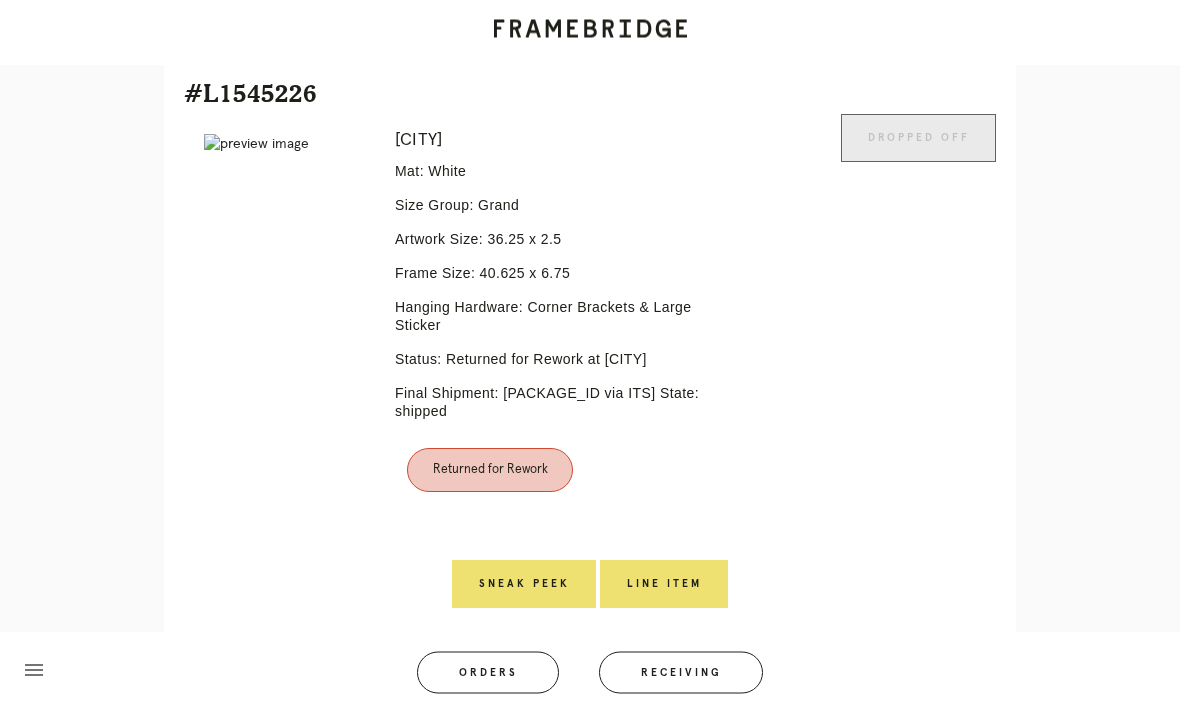 scroll, scrollTop: 1592, scrollLeft: 0, axis: vertical 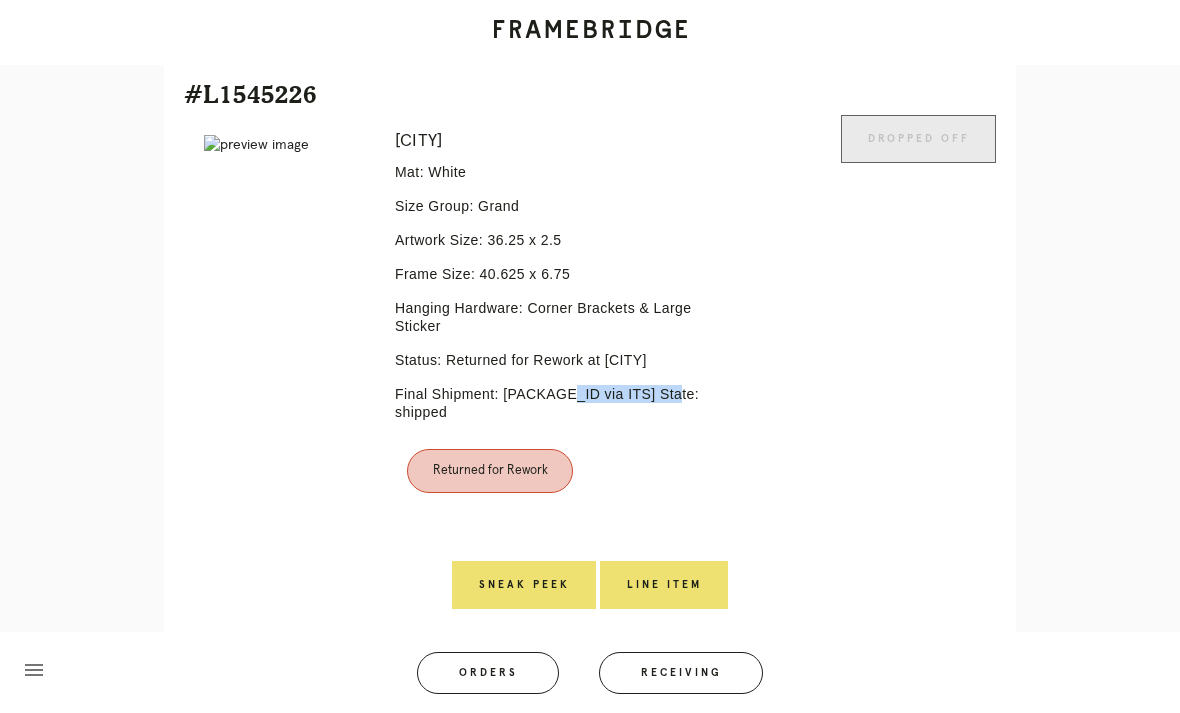 click on "Receiving" at bounding box center (681, 673) 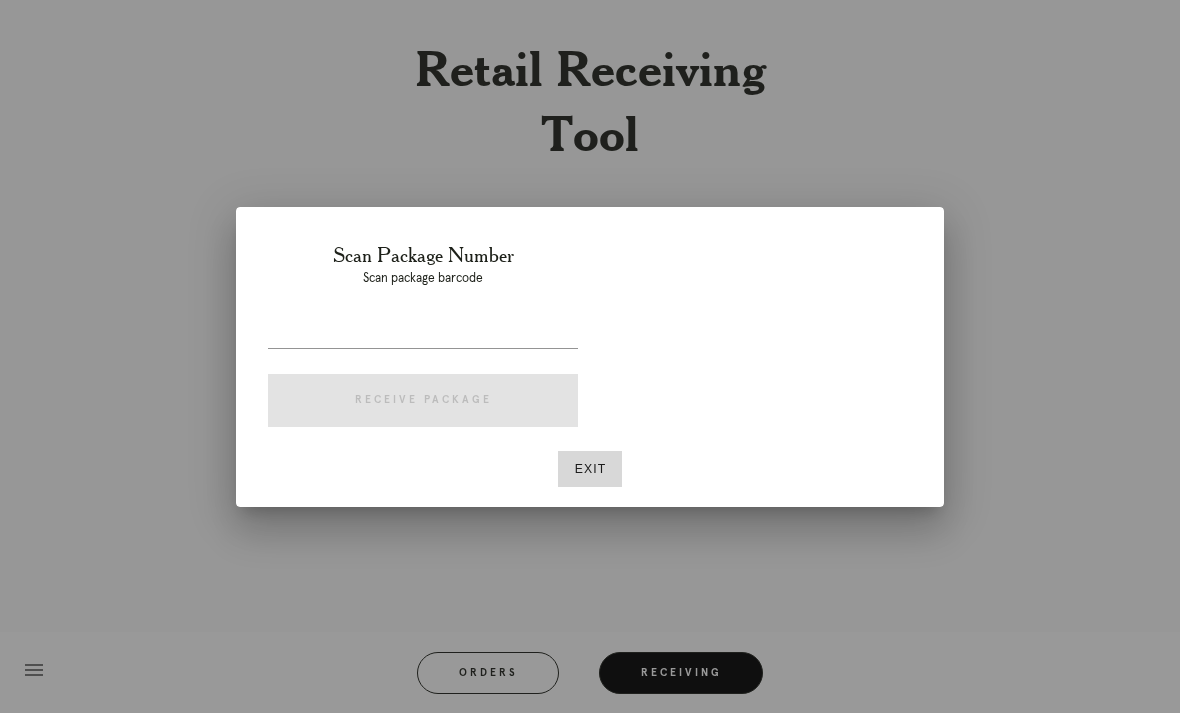 scroll, scrollTop: 64, scrollLeft: 0, axis: vertical 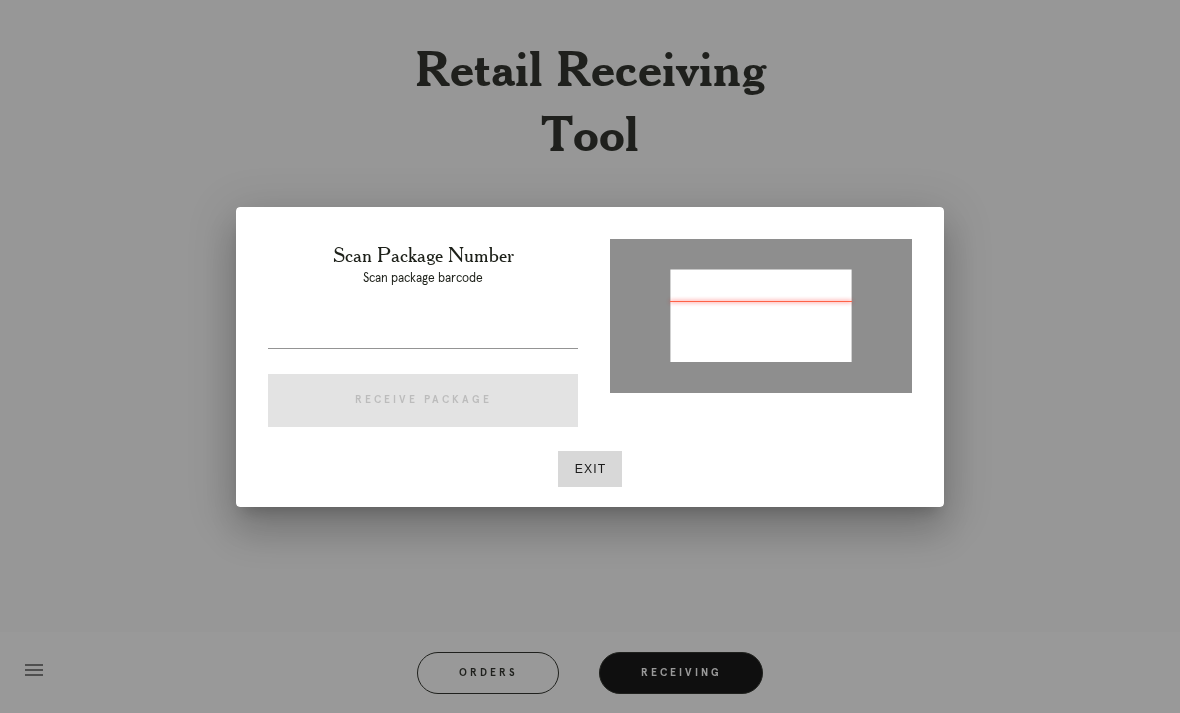 click at bounding box center (423, 332) 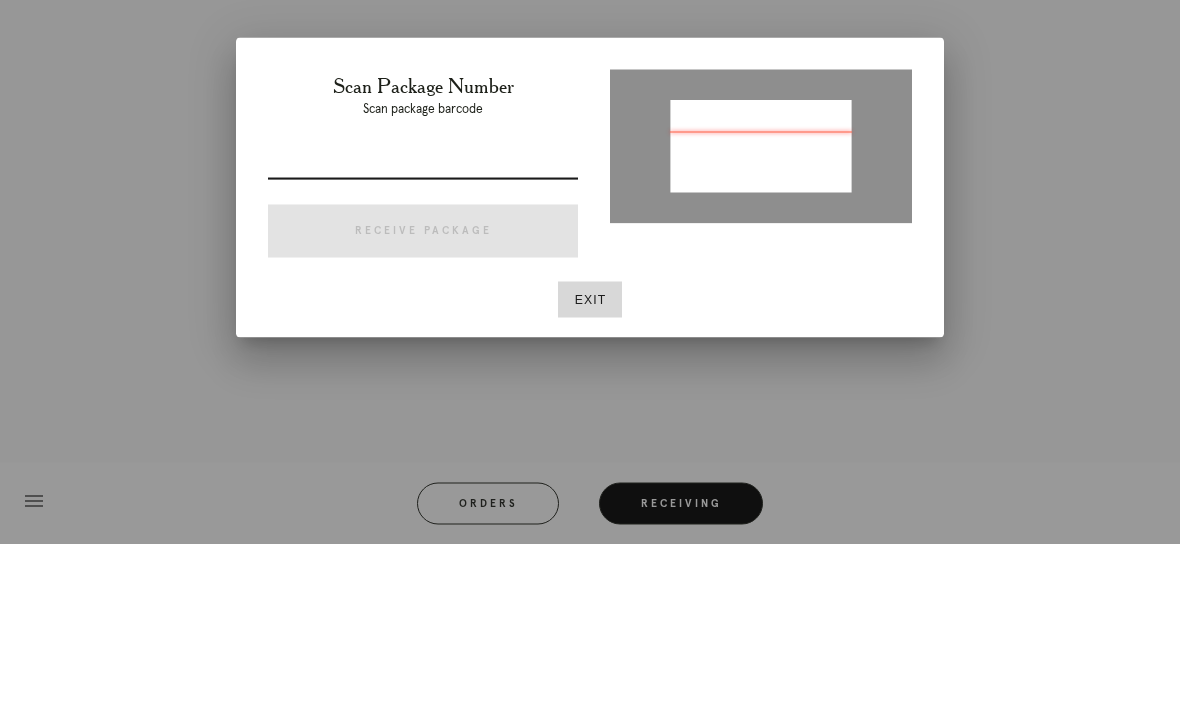 click at bounding box center [423, 332] 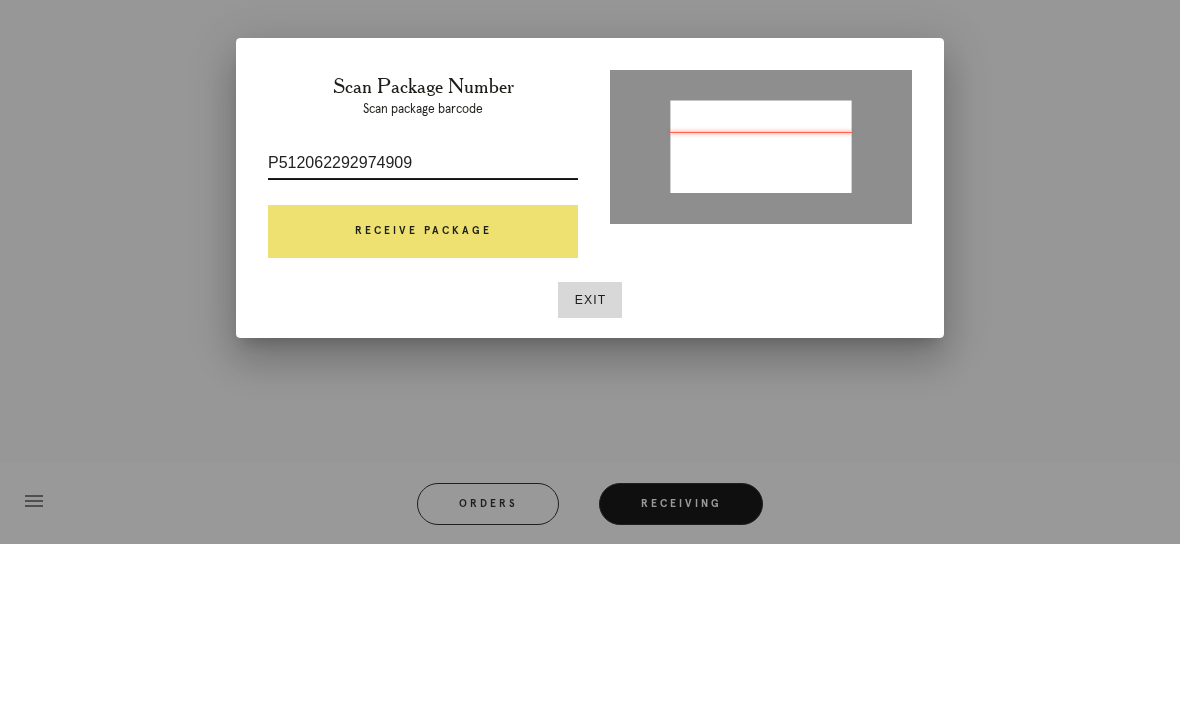 type on "P512062292974909" 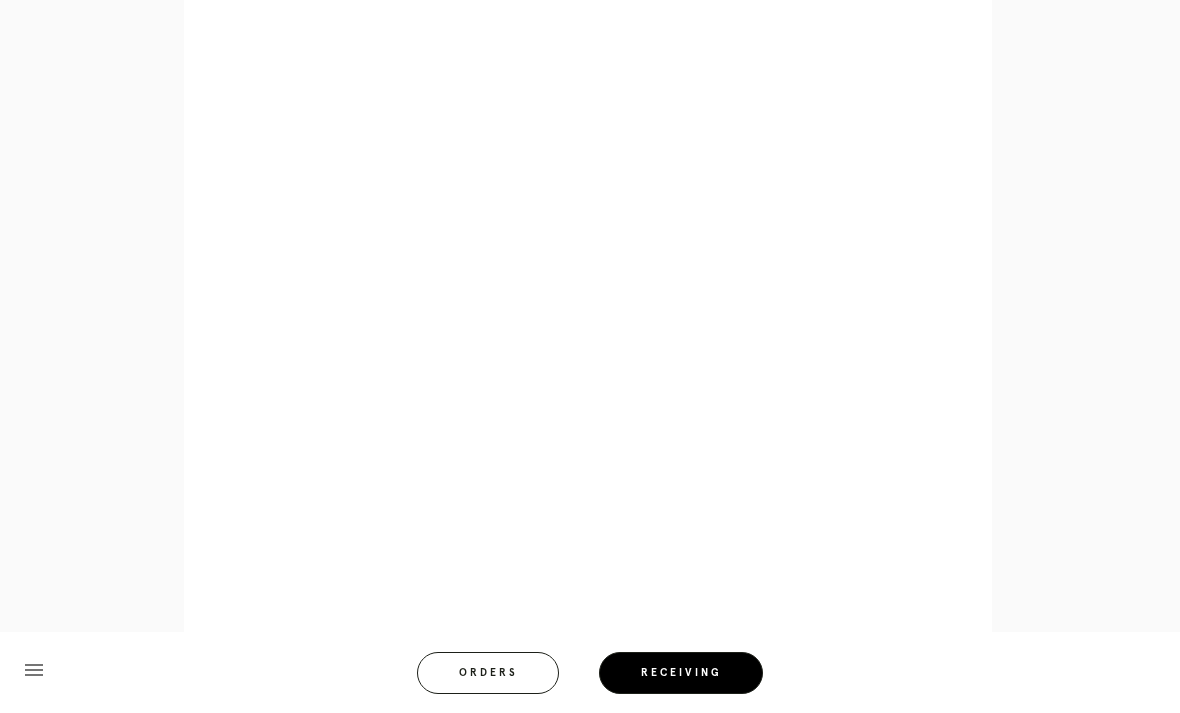 scroll, scrollTop: 1130, scrollLeft: 0, axis: vertical 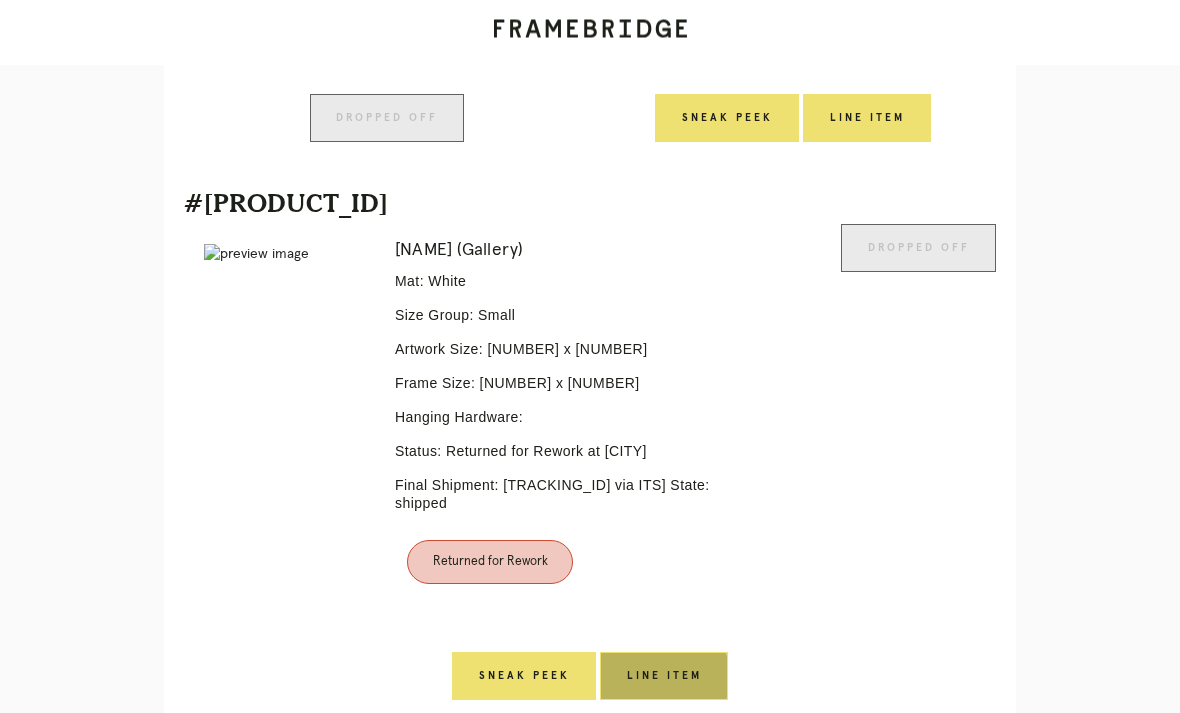 click on "Line Item" at bounding box center [867, 119] 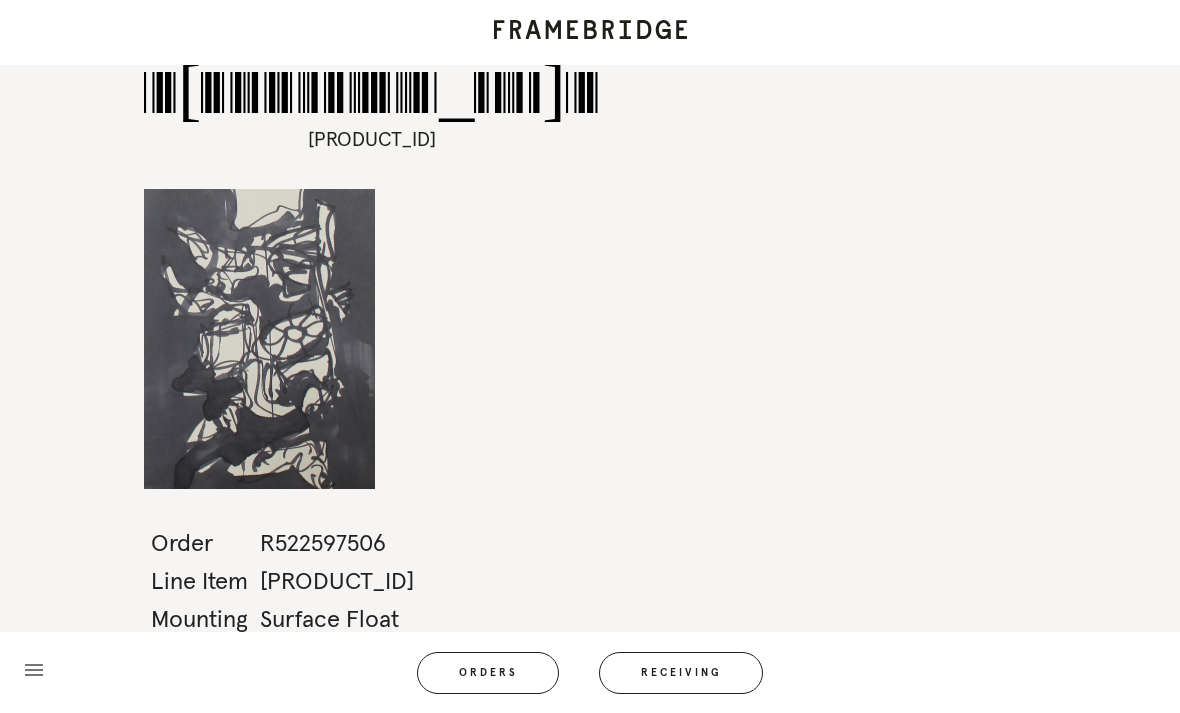 click on "Receiving" at bounding box center (681, 673) 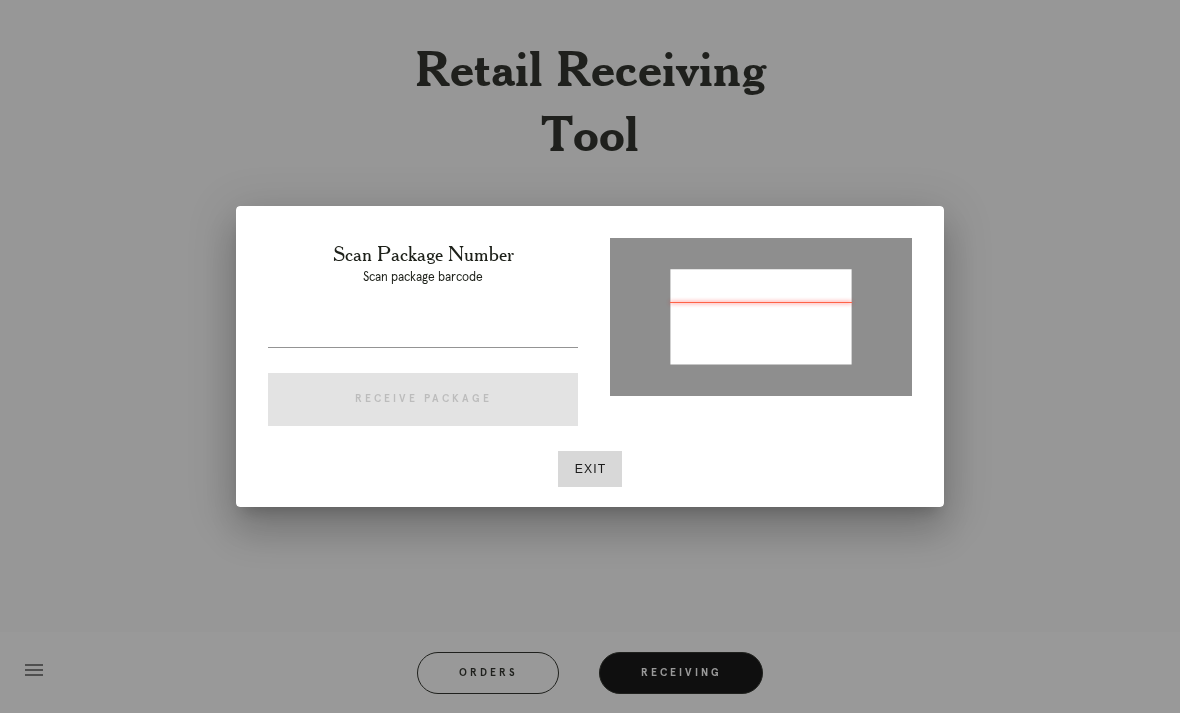click at bounding box center [423, 331] 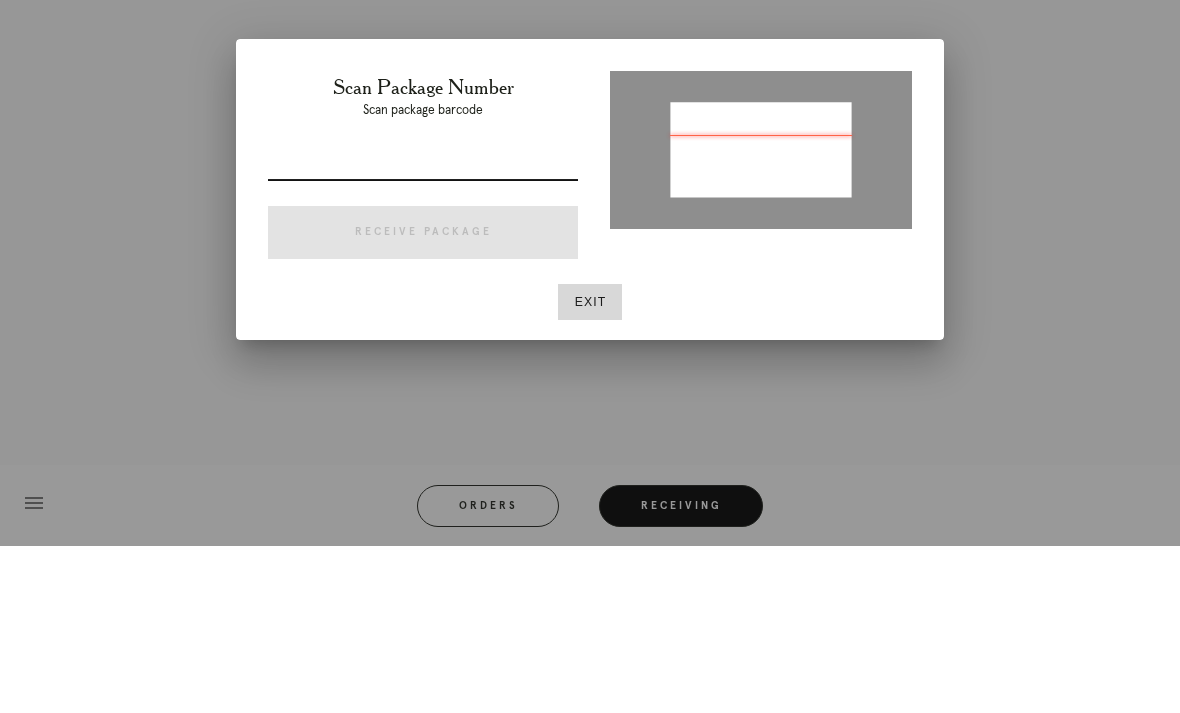 click at bounding box center (590, 356) 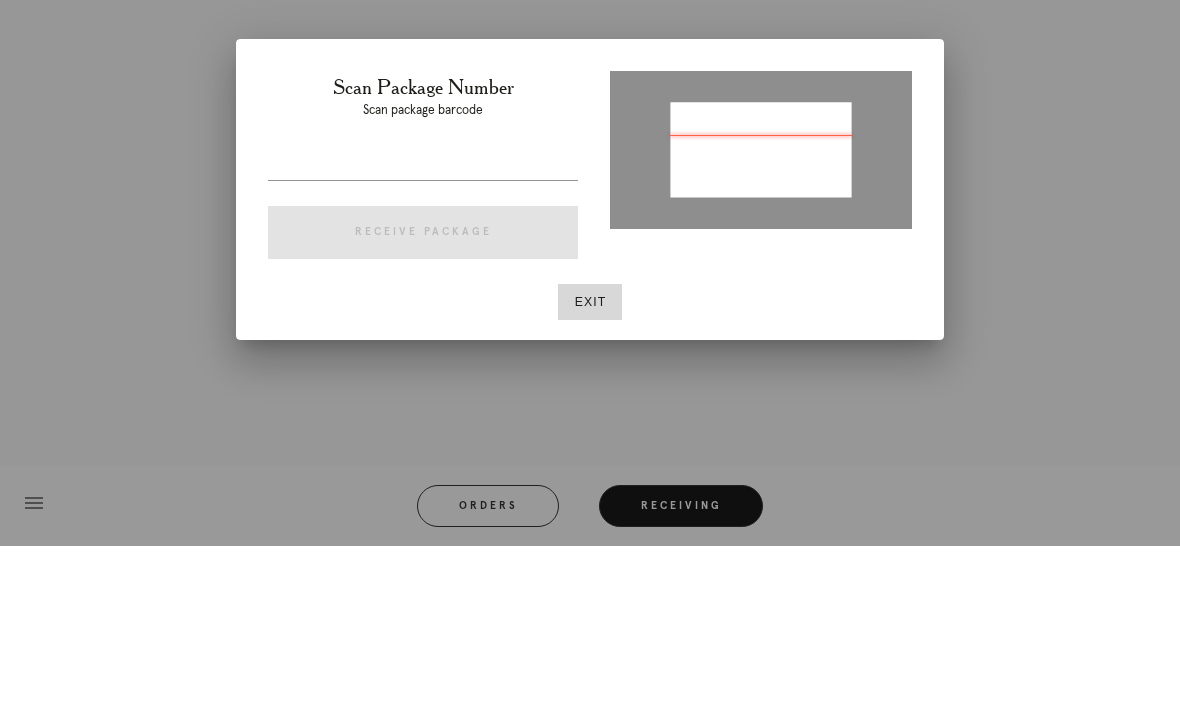 scroll, scrollTop: 64, scrollLeft: 0, axis: vertical 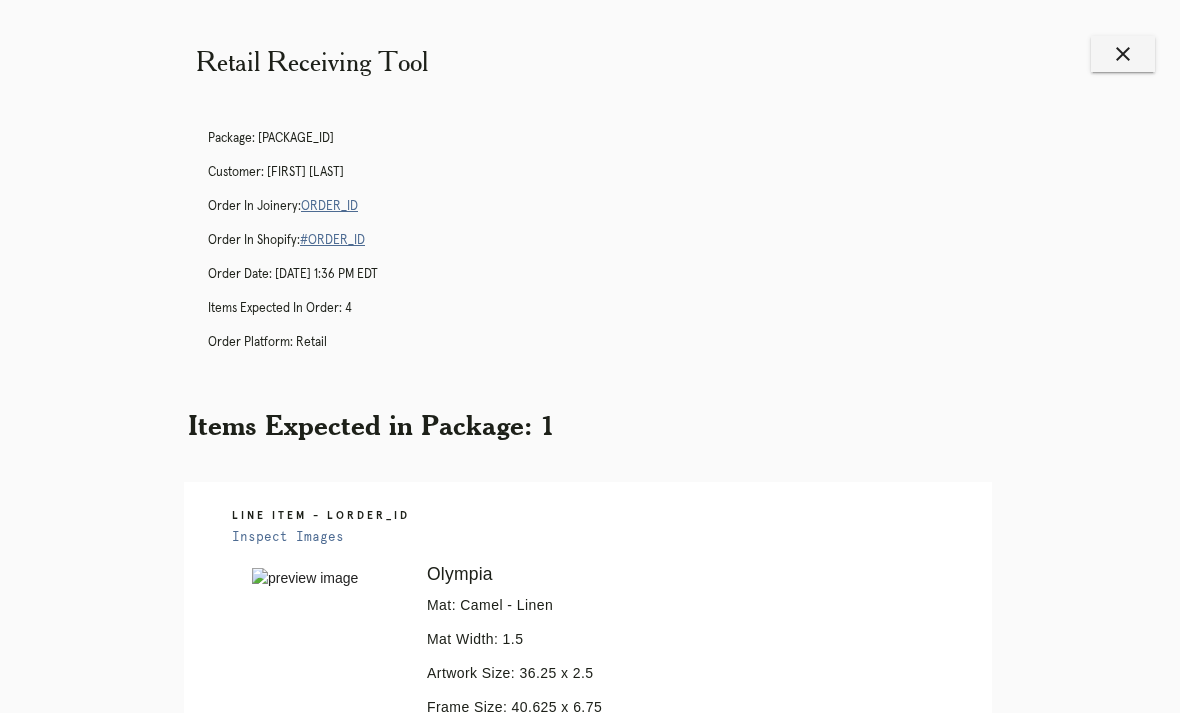 click on "Retail Receiving Tool   close   Package: [PACKAGE_ID]   Customer: [FIRST] [LAST]
Order in Joinery:
ORDER_ID
Order in Shopify:
#ORDER_ID
Order Date:
[DATE]  1:36 PM EDT
Items Expected in Order: 4   Order Platform: retail     Items Expected in Package:  1
Line Item - LORDER_ID
Inspect Images
Error retreiving frame spec #ORDER_ID
Olympia
Mat: Camel - Linen
Mat Width: 1.5
Artwork Size:
36.25
x
2.5
Frame Size:
40.625
x
6.75
Conveyance: shipped
Attempt: 2
Hanging Hardware: Corner Brackets & Large Sticker
Return Instructions:
Debris stuck onto the head of the oar that was not there before, both top and bottom, please clean off" at bounding box center [590, 691] 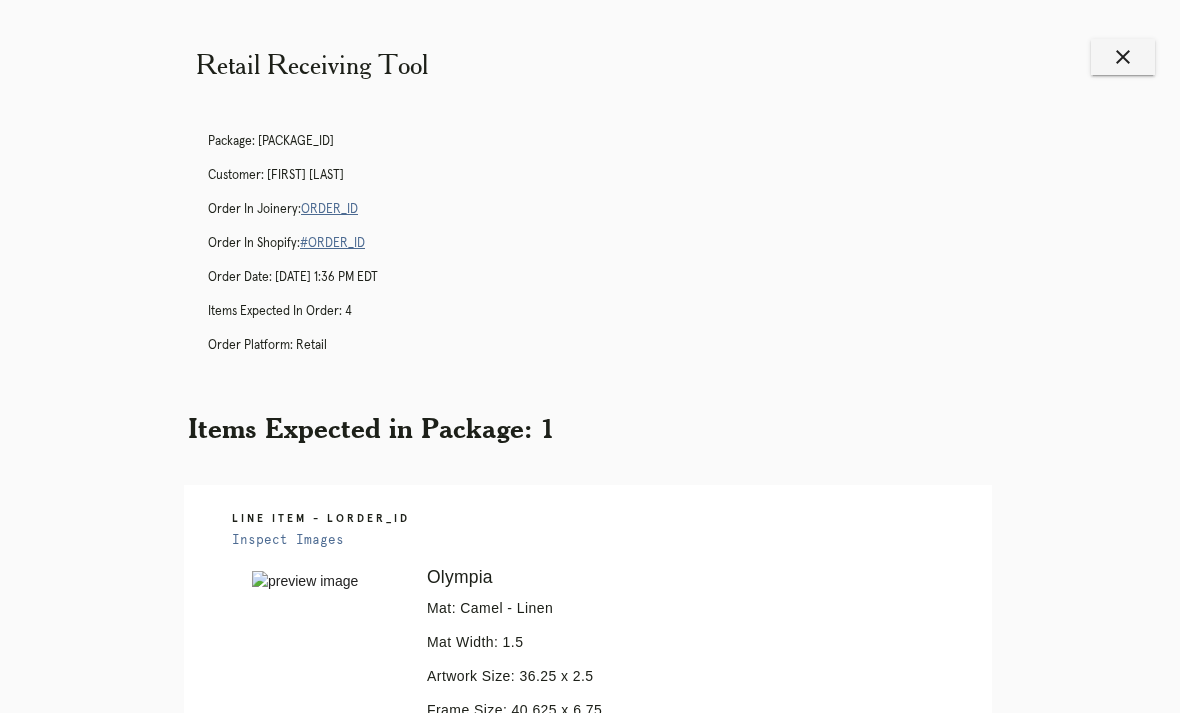 click on "Orders" at bounding box center [501, 1341] 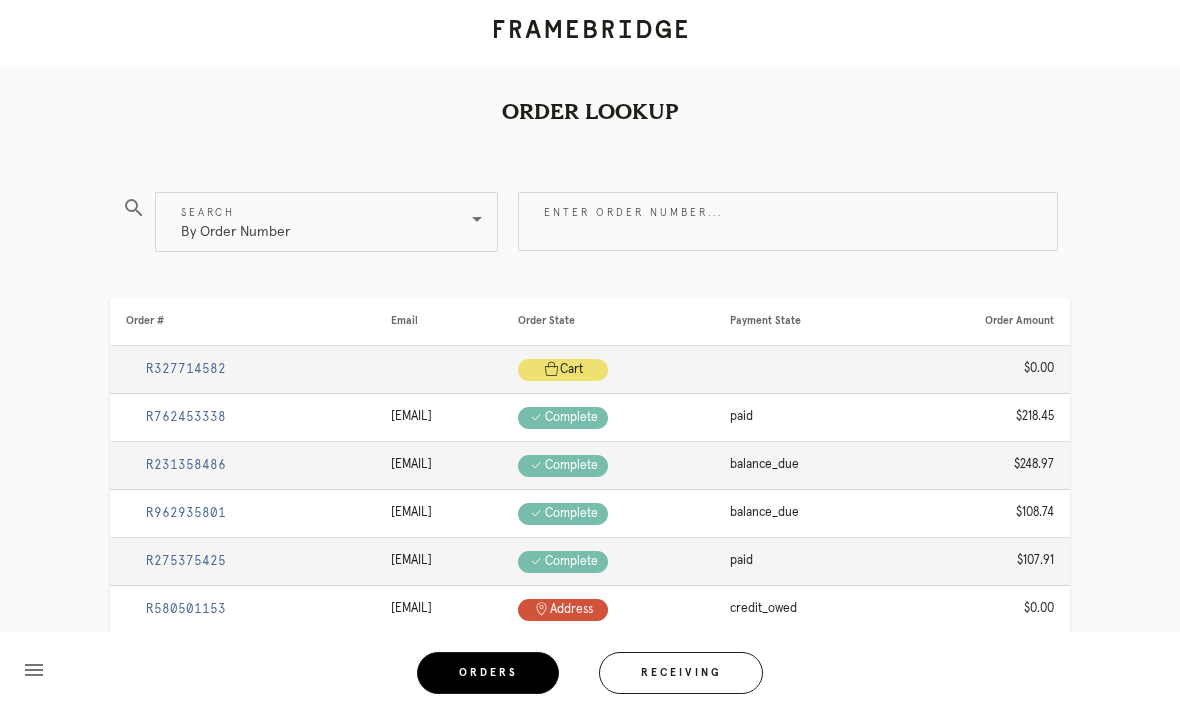 click on "Enter order number..." at bounding box center [788, 221] 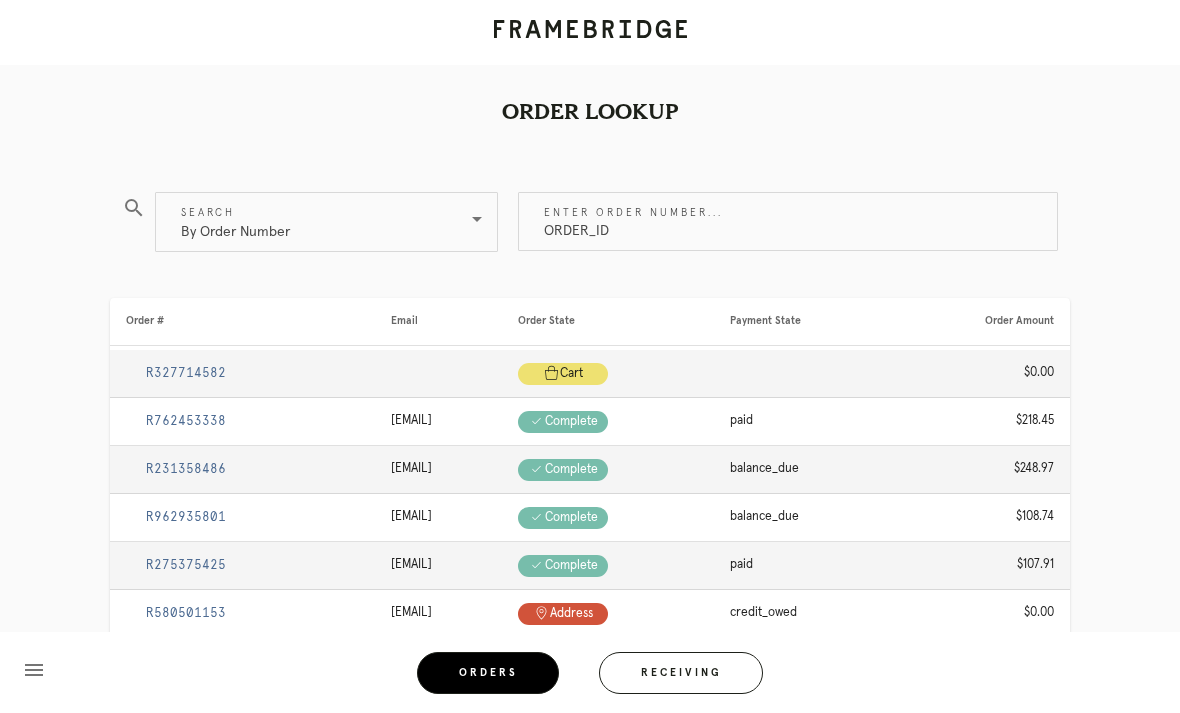 click on "ORDER_ID" at bounding box center [788, 221] 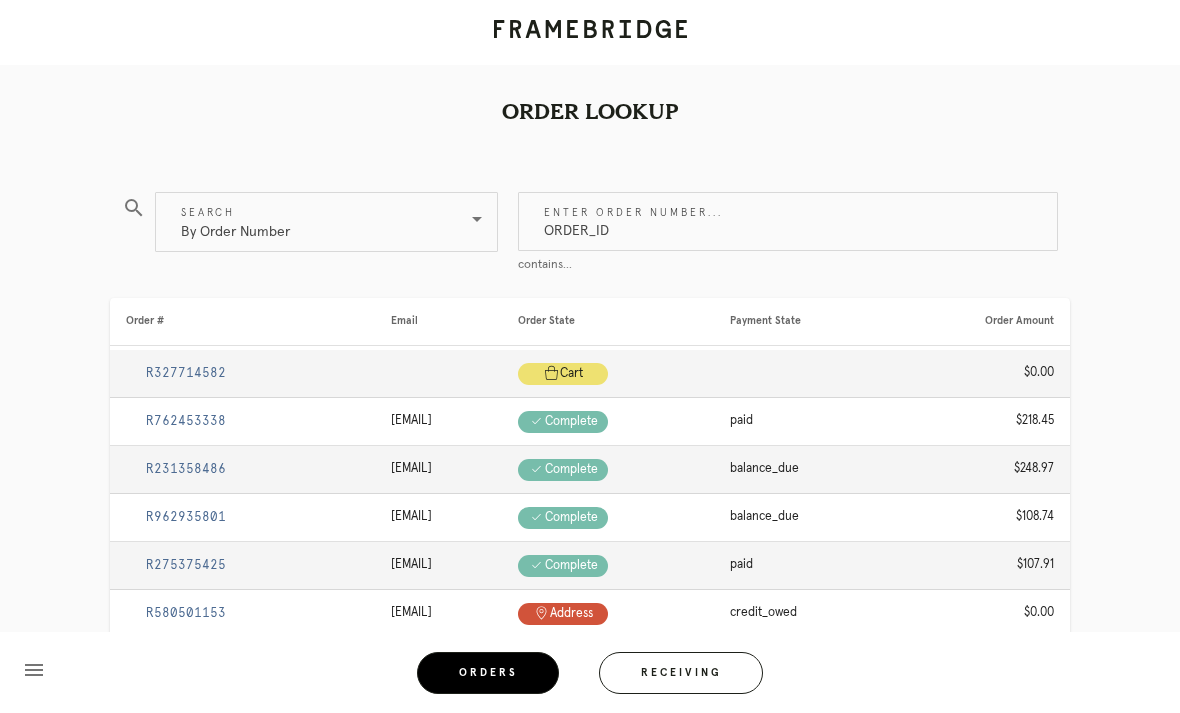 type on "ORDER_ID" 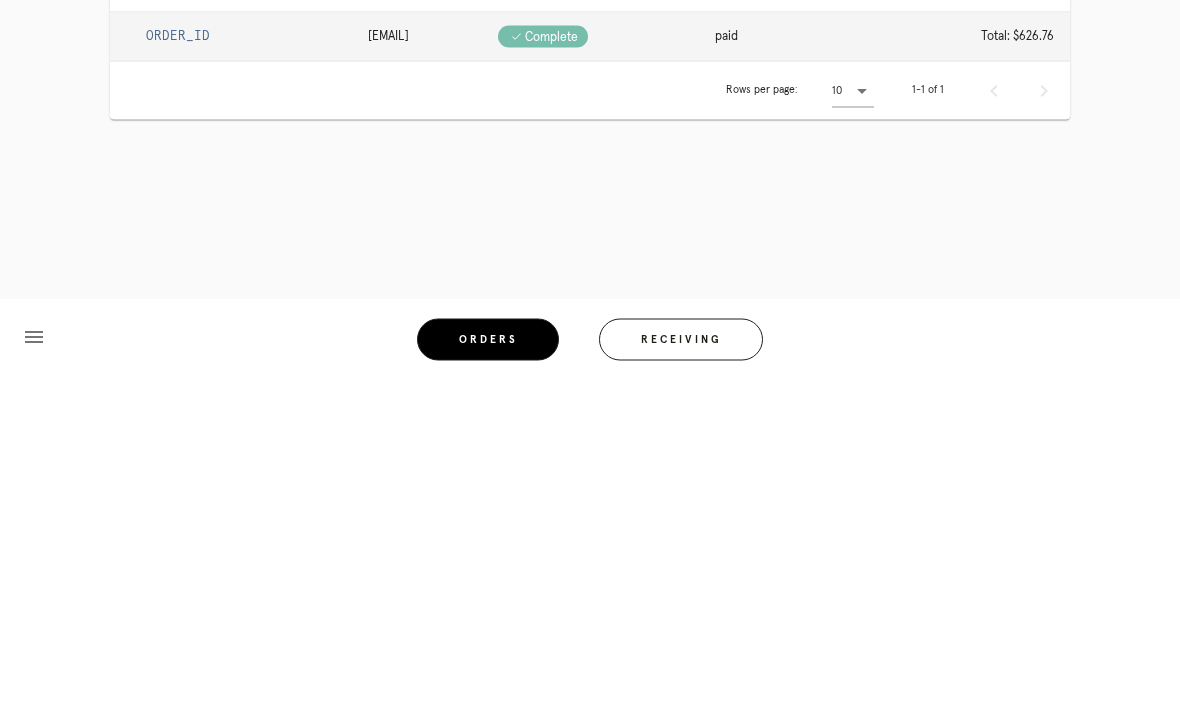 click on "ORDER_ID" at bounding box center (178, 369) 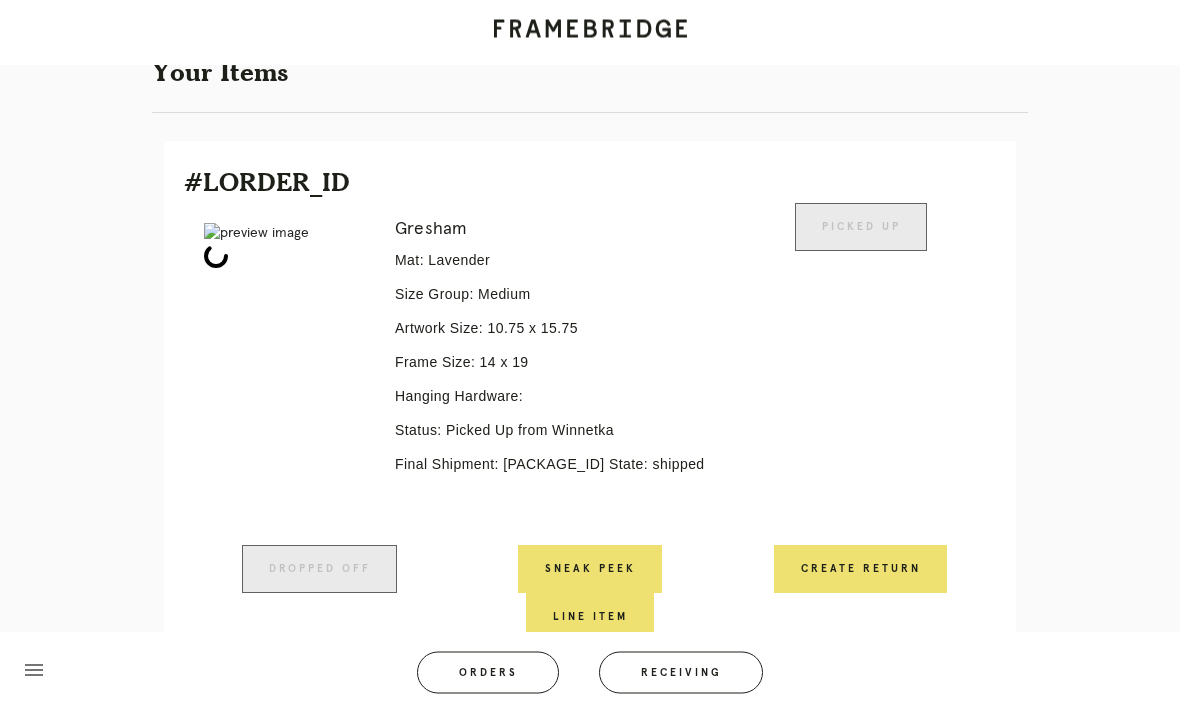 scroll, scrollTop: 392, scrollLeft: 0, axis: vertical 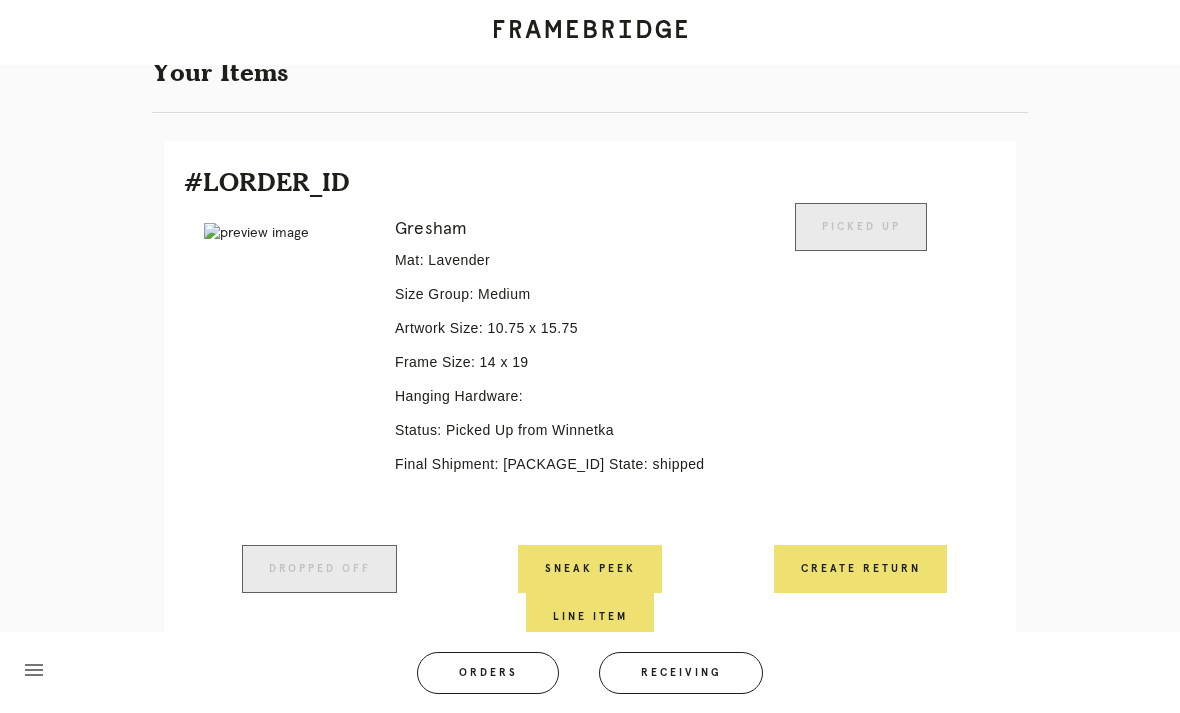 click on "Gresham
Mat: Lavender
Size Group: Medium
Artwork Size:
10.75
x
15.75
Frame Size:
14
x
19
Hanging Hardware:
Status:
Picked Up from Winnetka
Final Shipment:
[PACKAGE_ID] State: shipped" at bounding box center [556, 374] 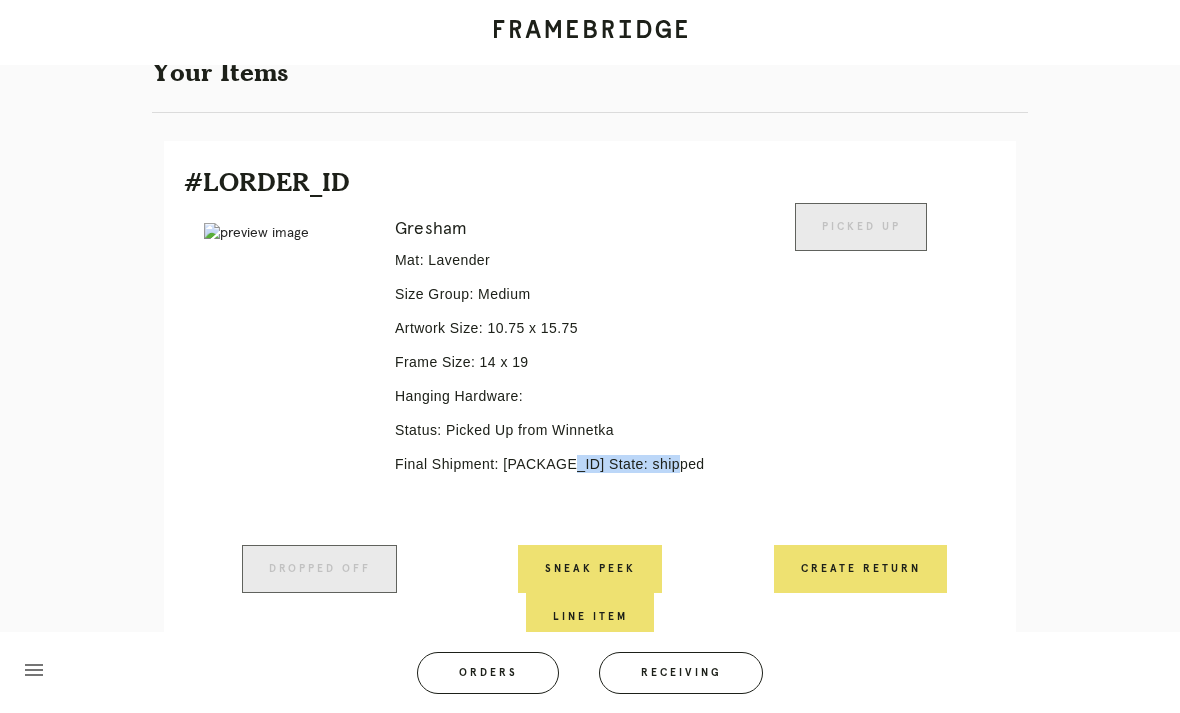 copy on "[PACKAGE_ID]" 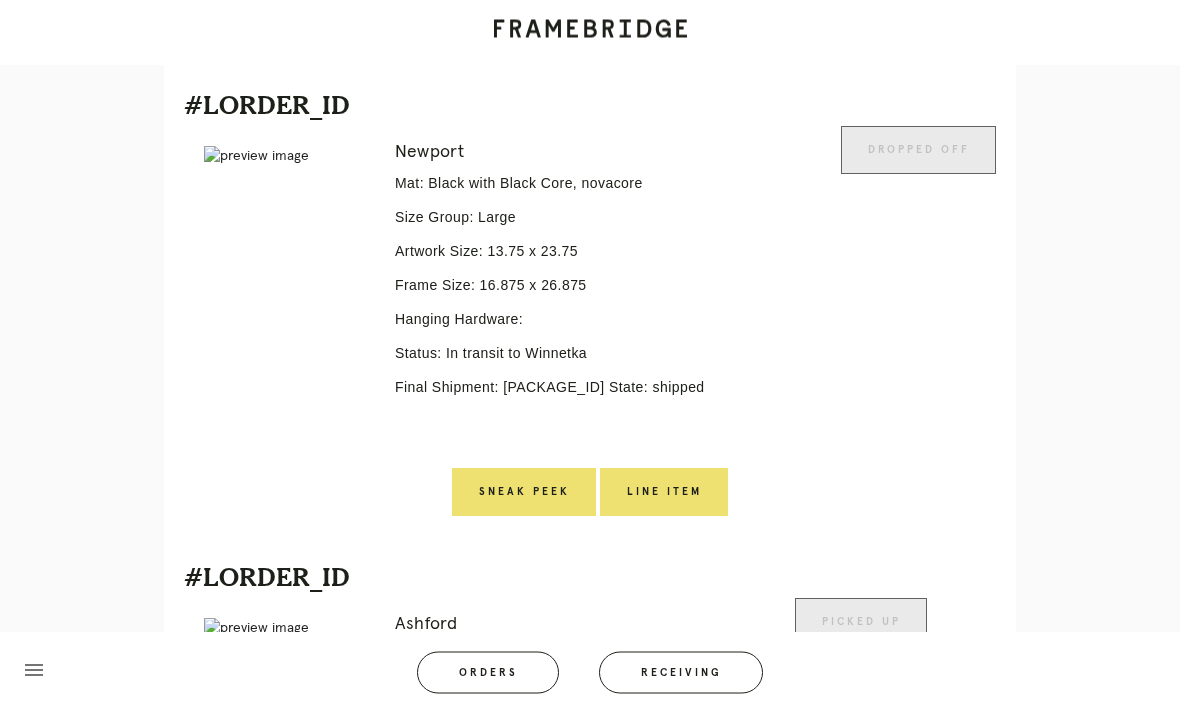 scroll, scrollTop: 970, scrollLeft: 0, axis: vertical 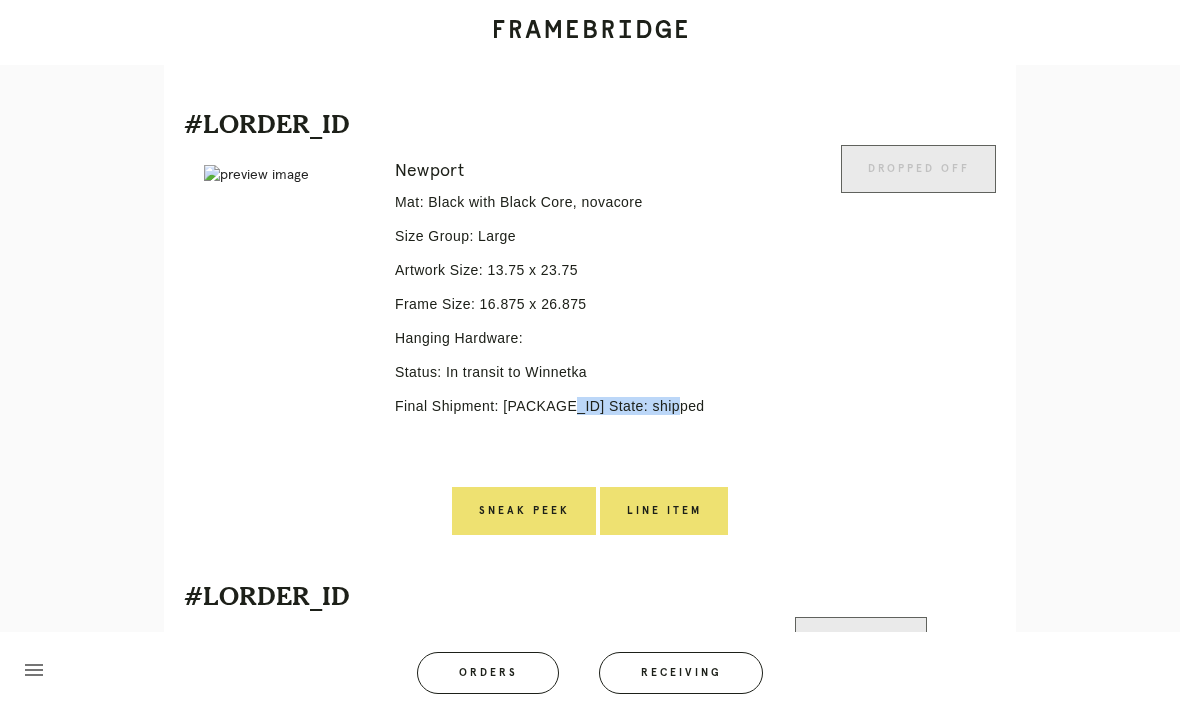 copy on "[PACKAGE_ID]" 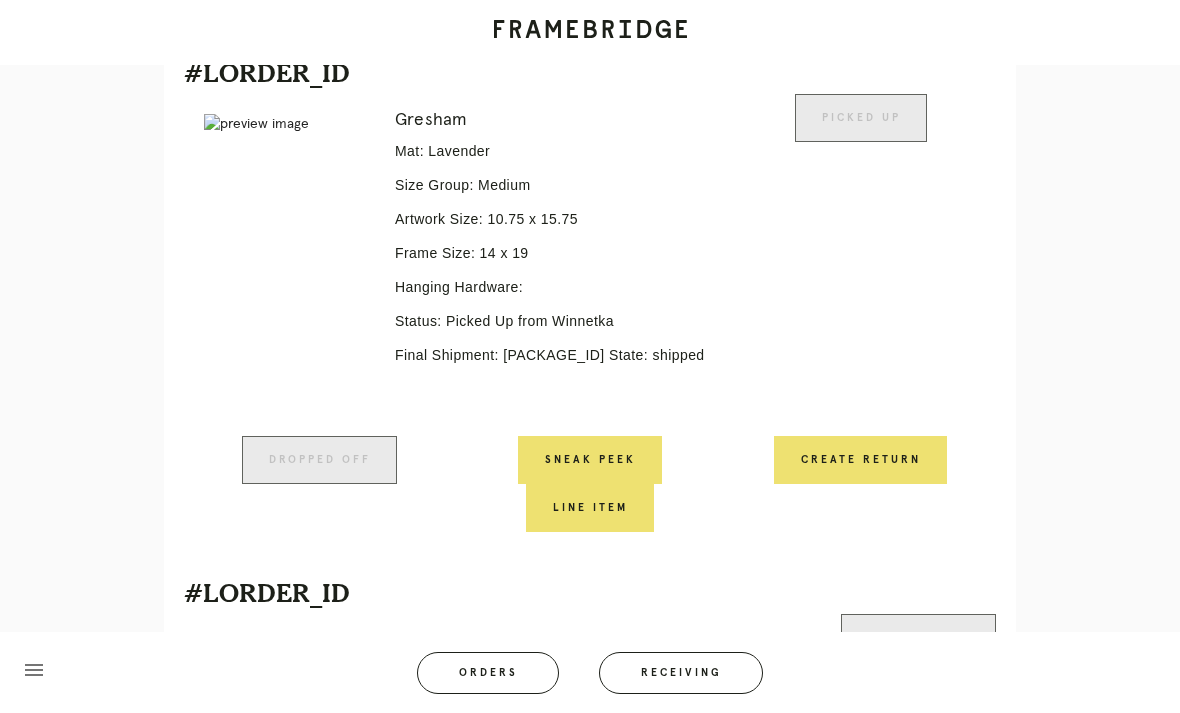 scroll, scrollTop: 473, scrollLeft: 0, axis: vertical 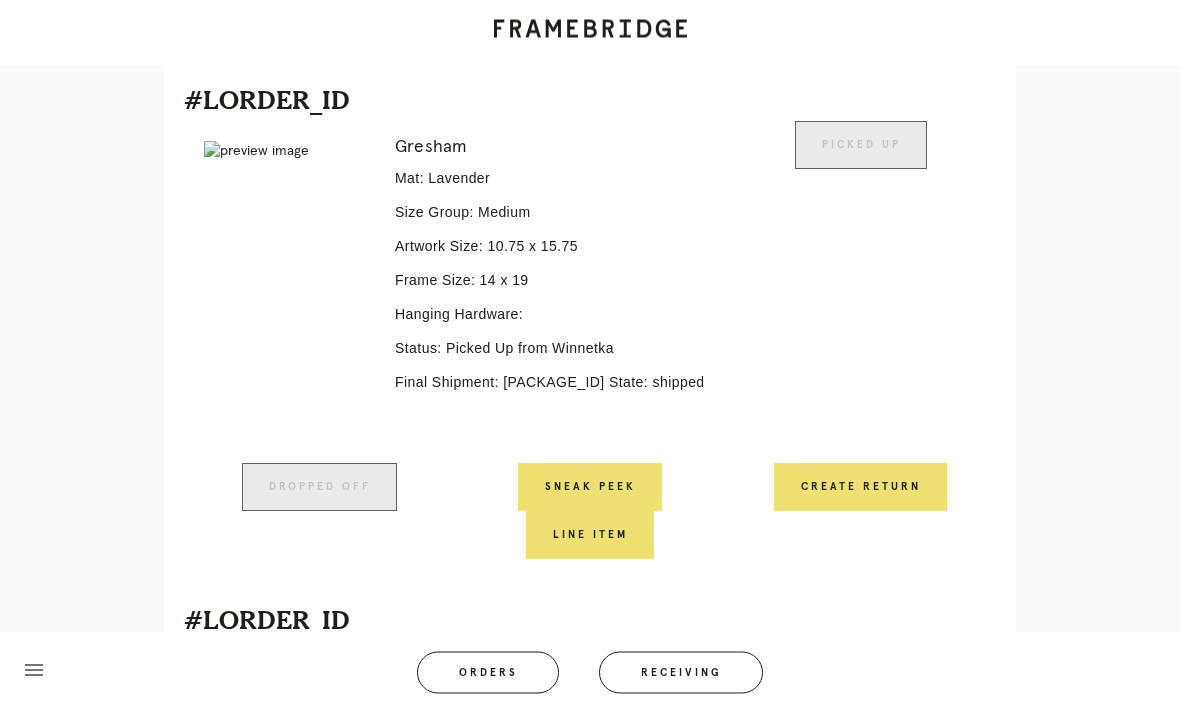 click on "Receiving" at bounding box center [681, 673] 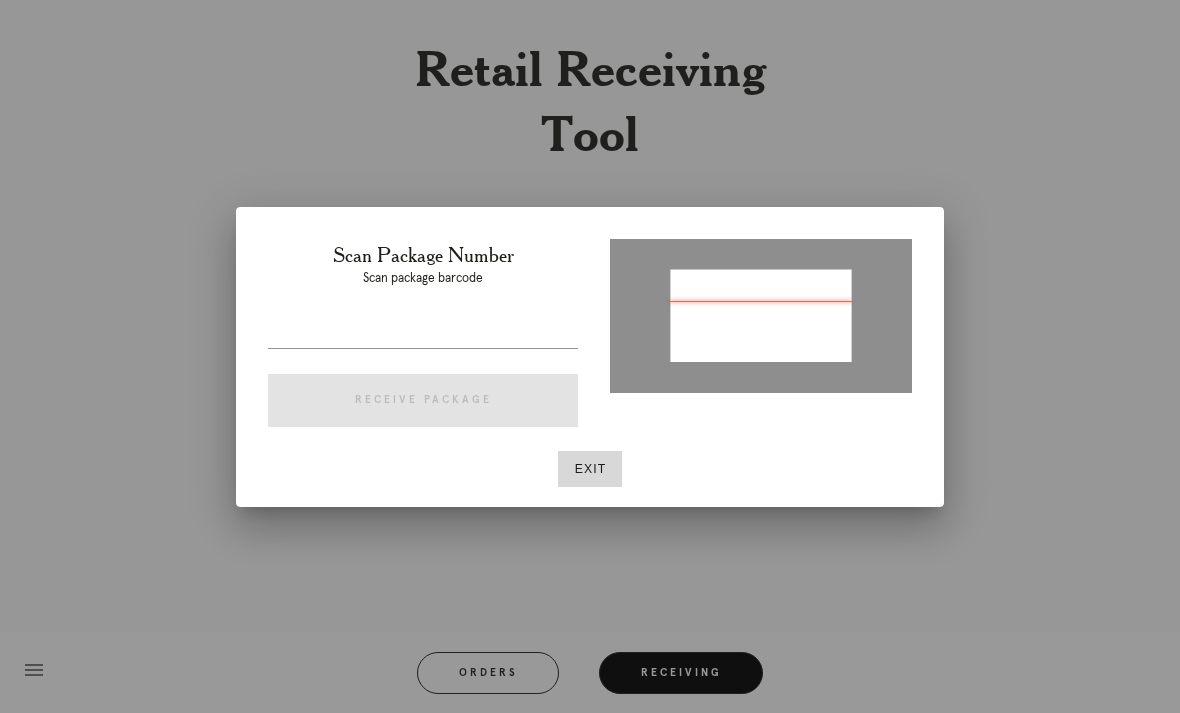 click at bounding box center [423, 332] 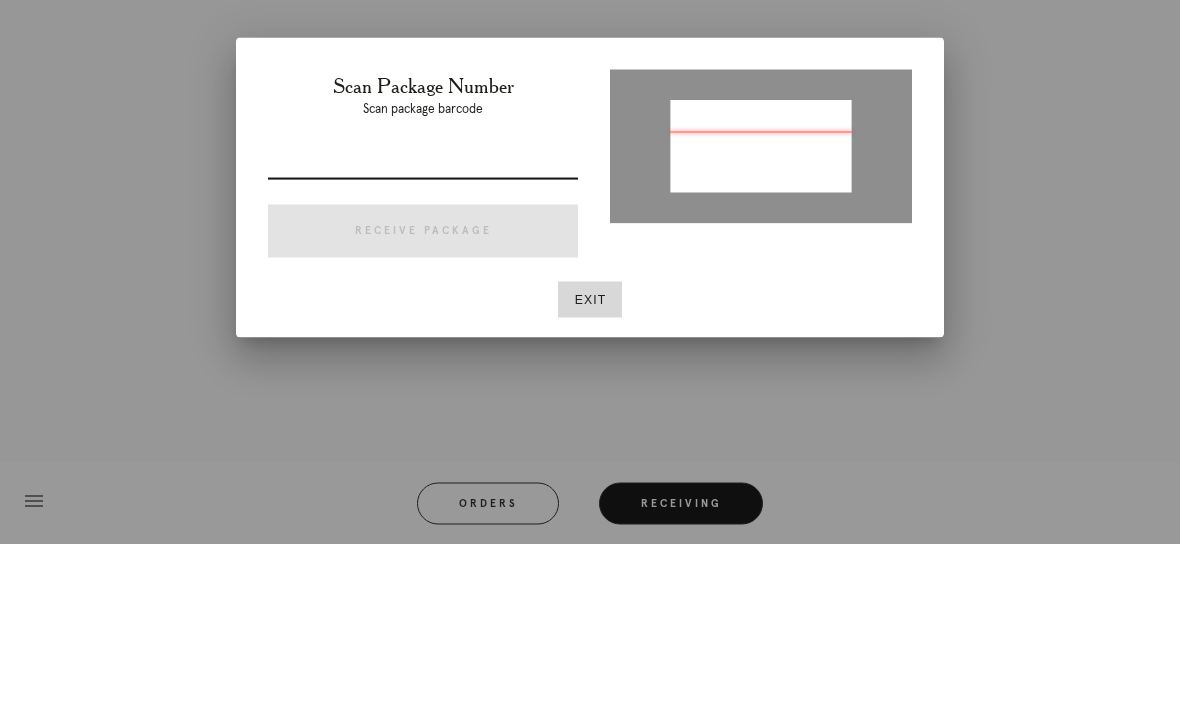 click at bounding box center (423, 332) 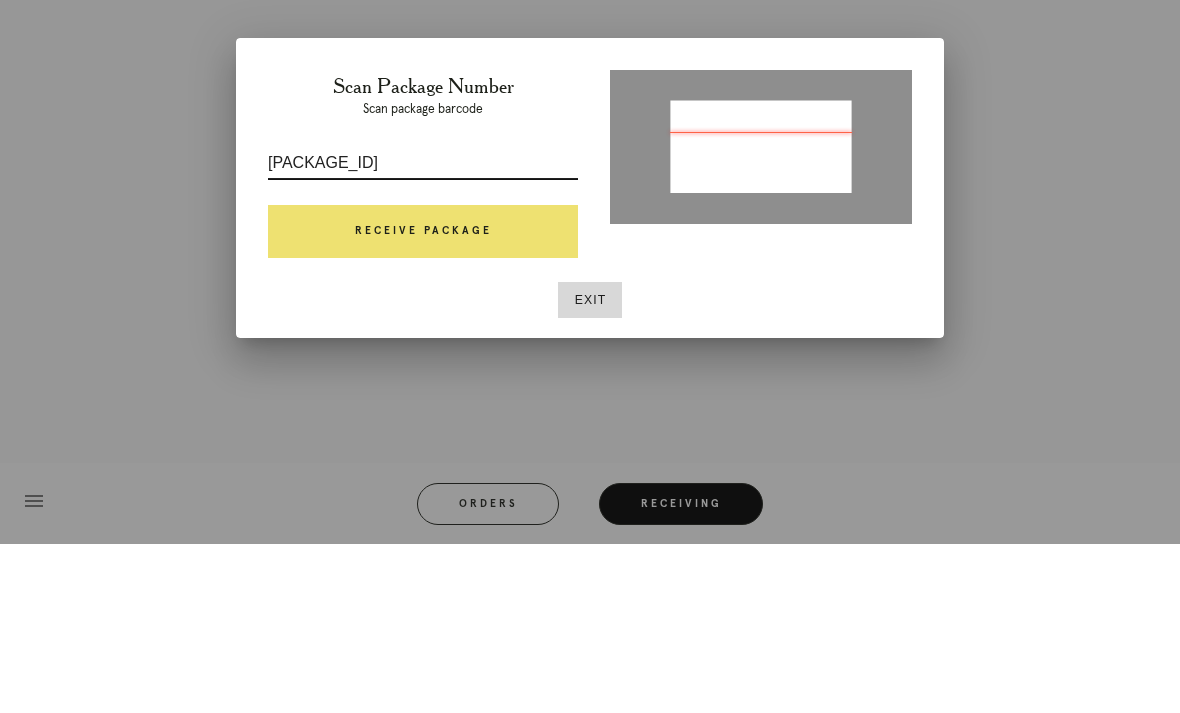 type on "[PACKAGE_ID]" 